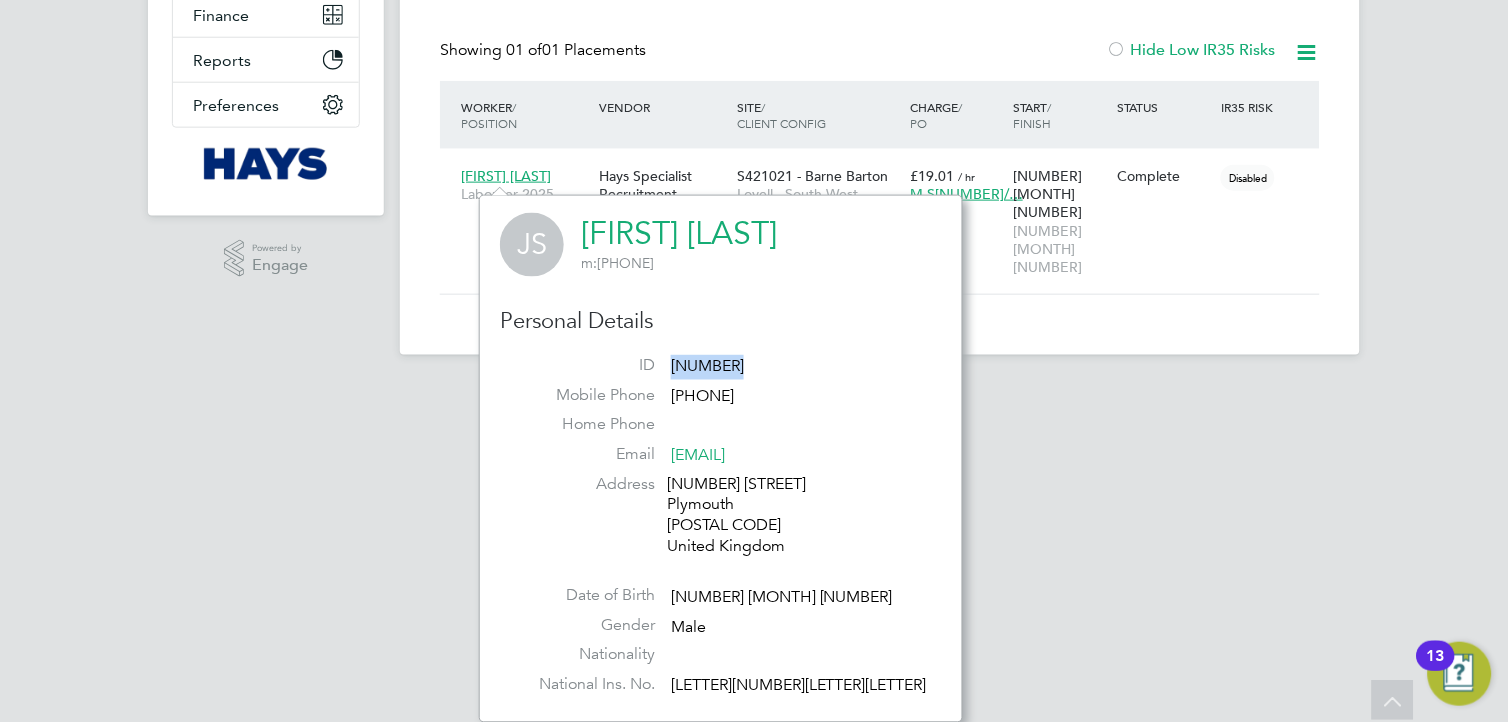 scroll, scrollTop: 444, scrollLeft: 0, axis: vertical 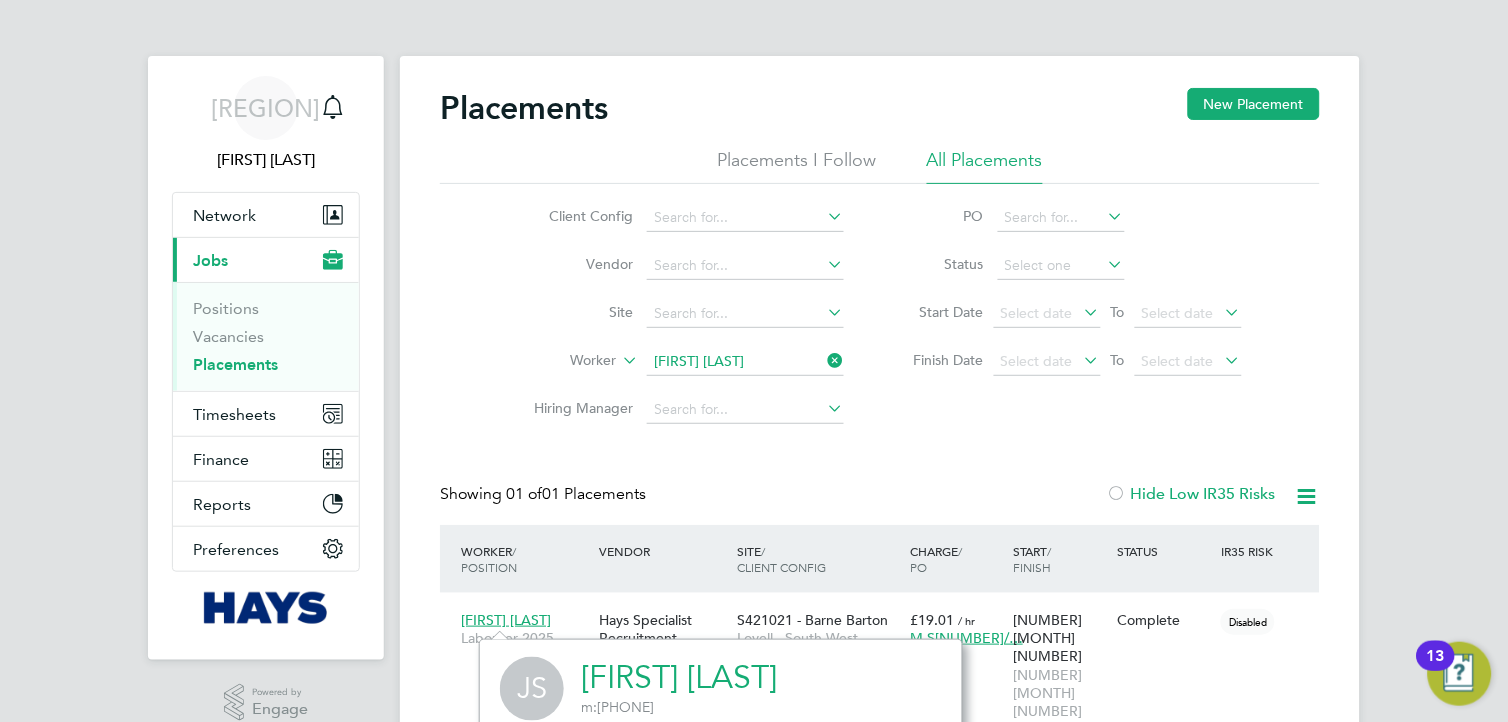 click 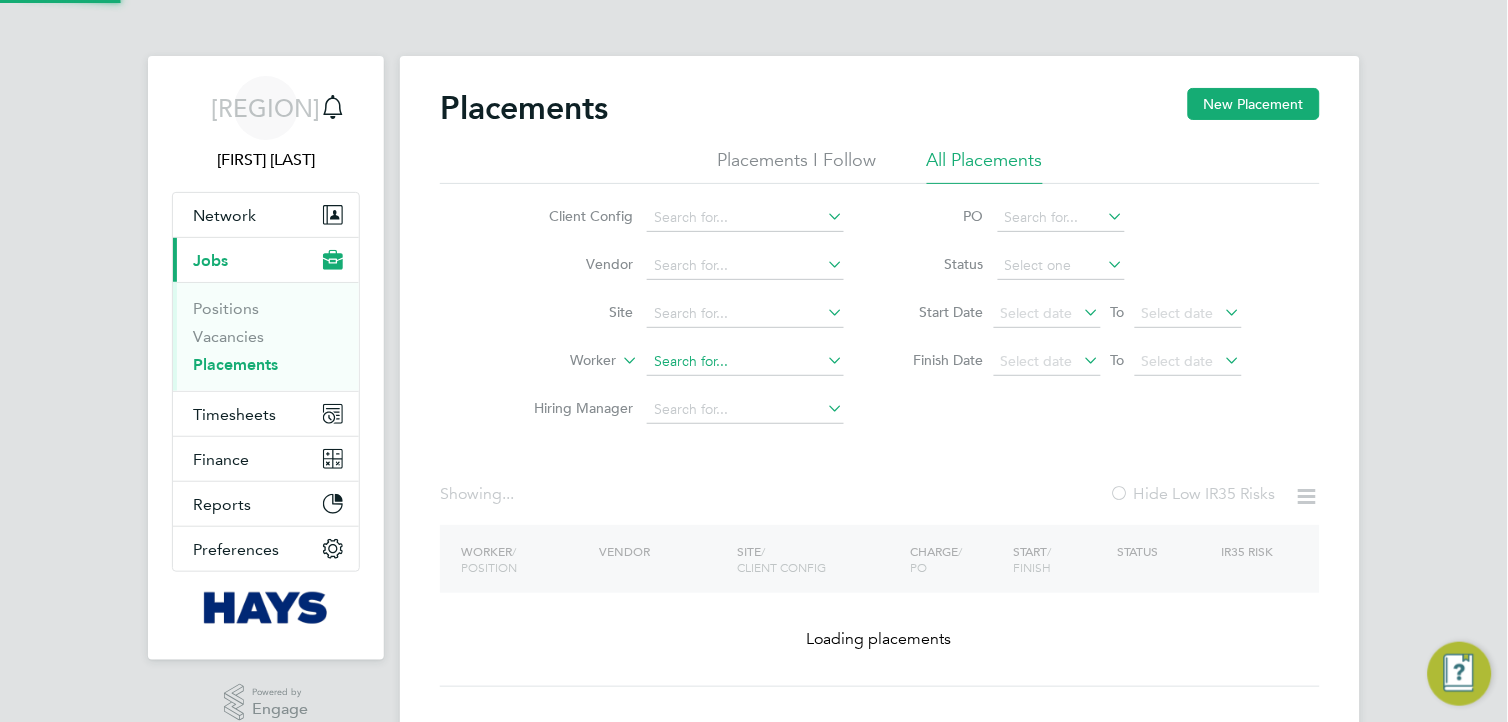 click 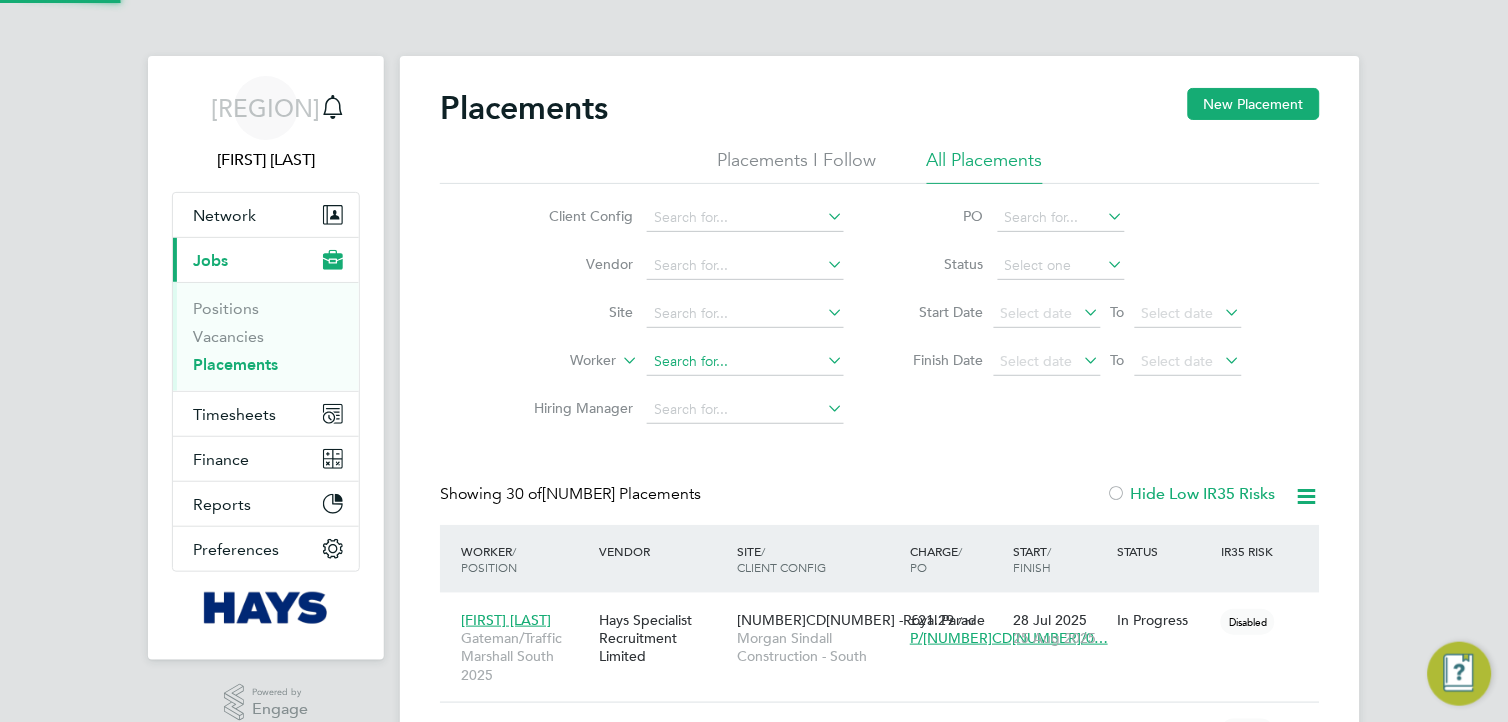 scroll, scrollTop: 11, scrollLeft: 10, axis: both 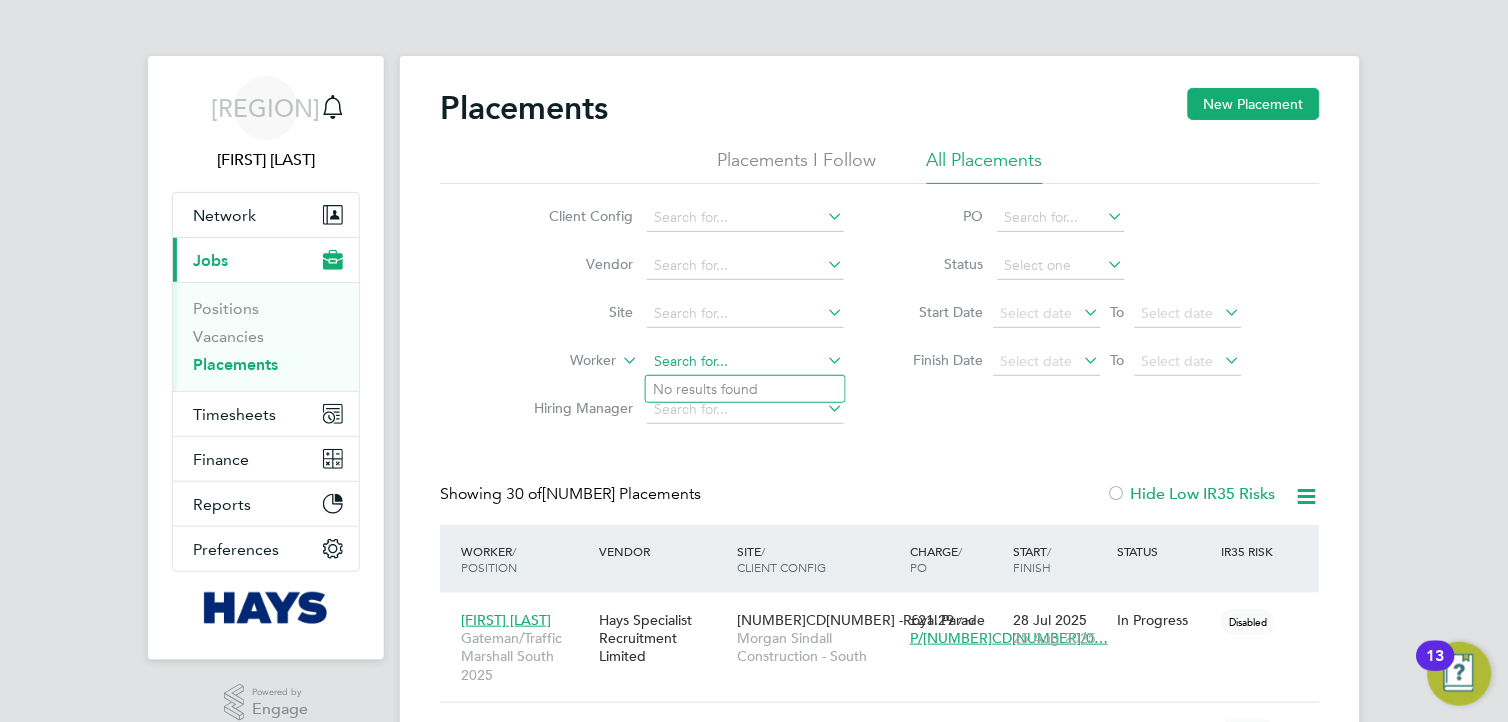 paste on "[FIRST] [LAST]" 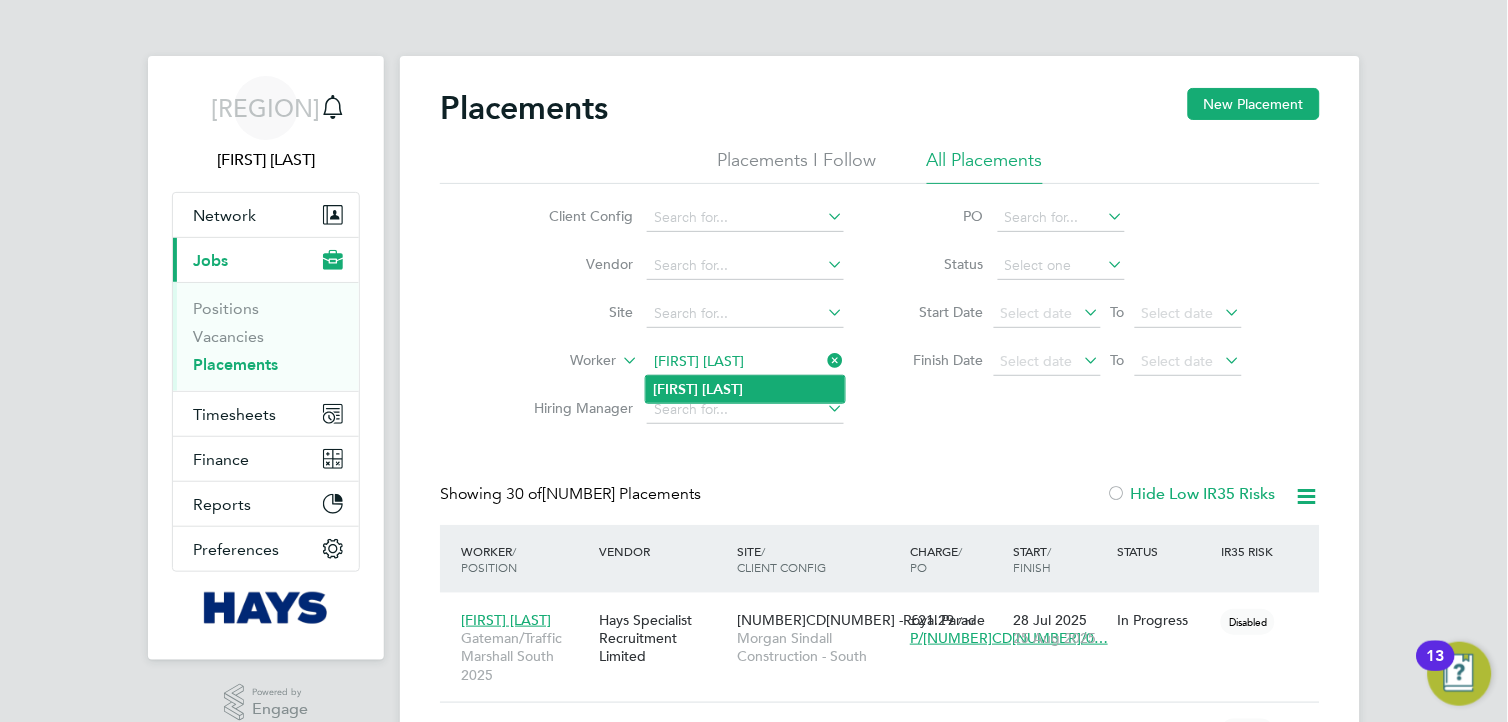 type on "[FIRST] [LAST]" 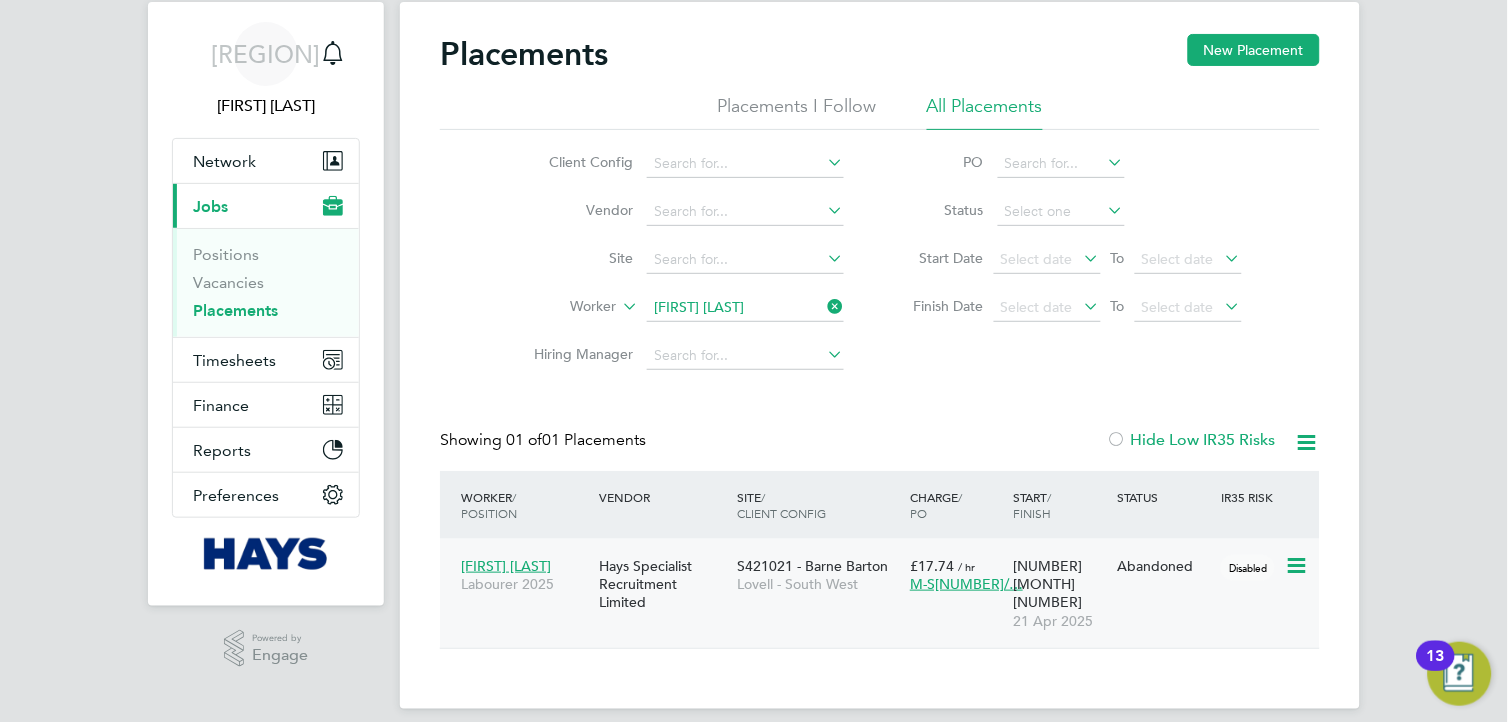 click on "[FIRST] [LAST]" 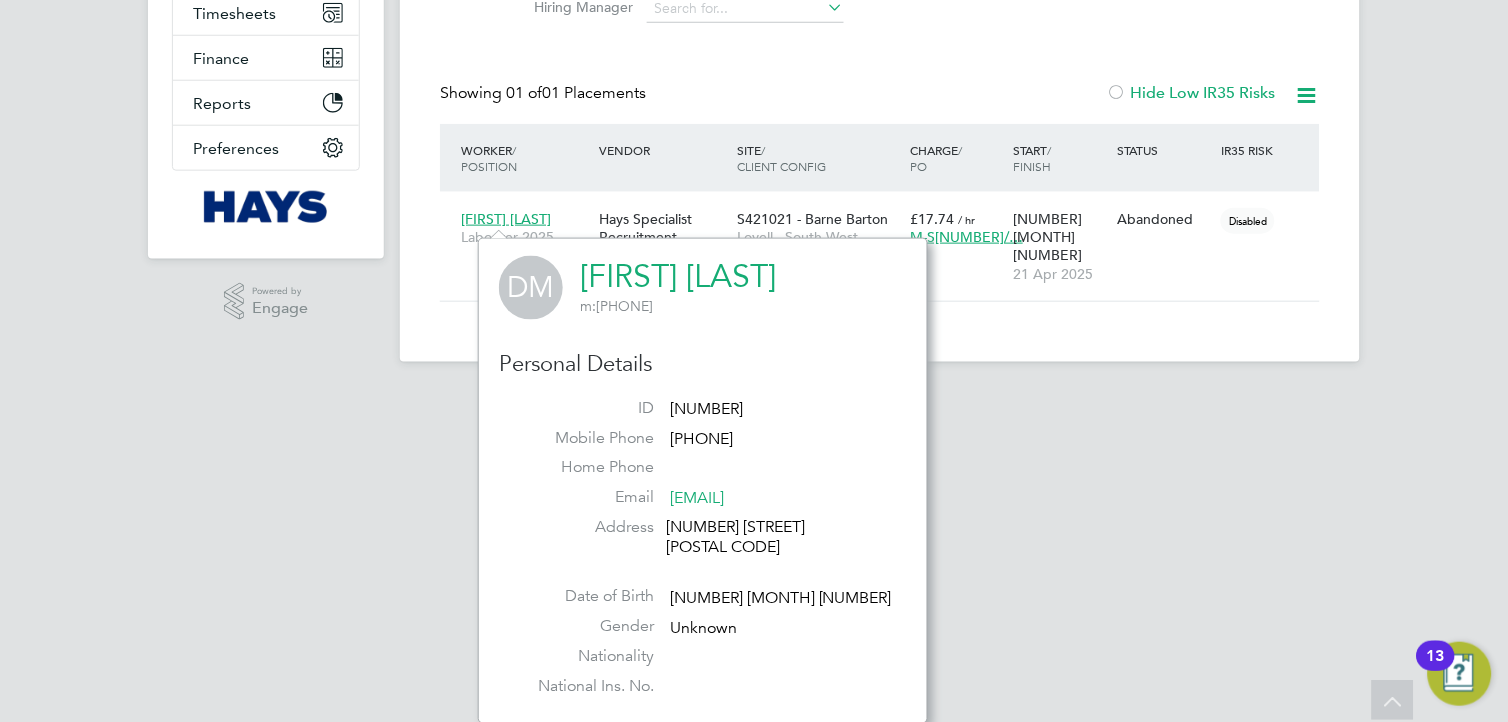 click on "[NUMBER]" 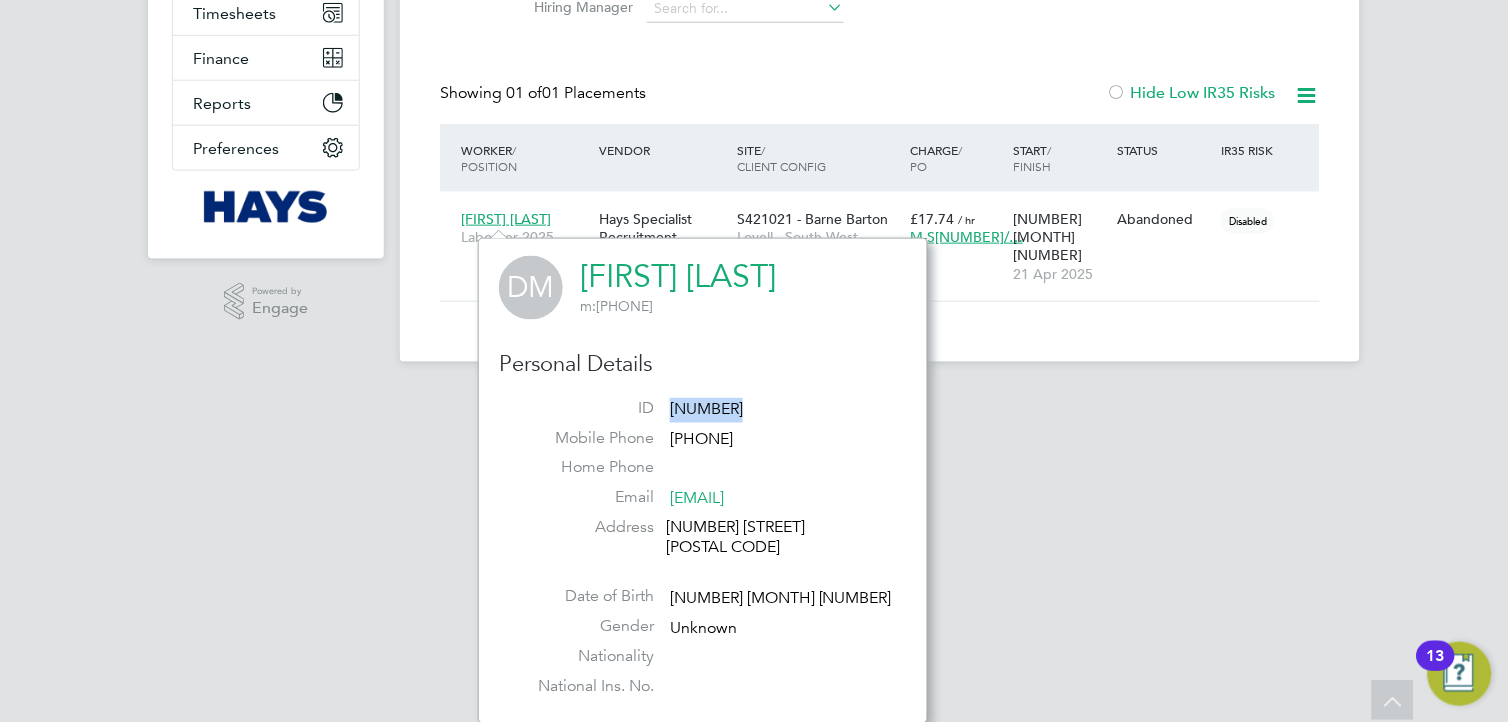 click on "[NUMBER]" 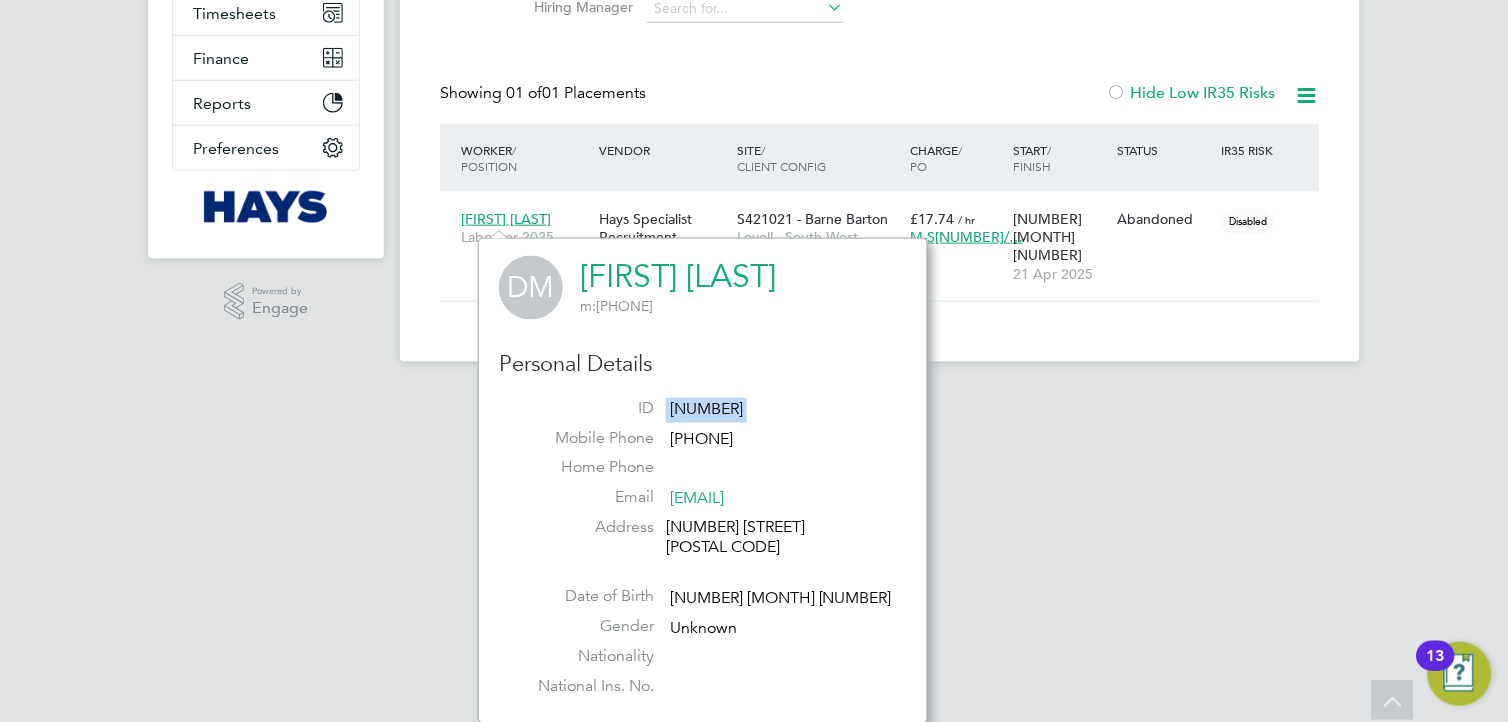 click on "[NUMBER]" 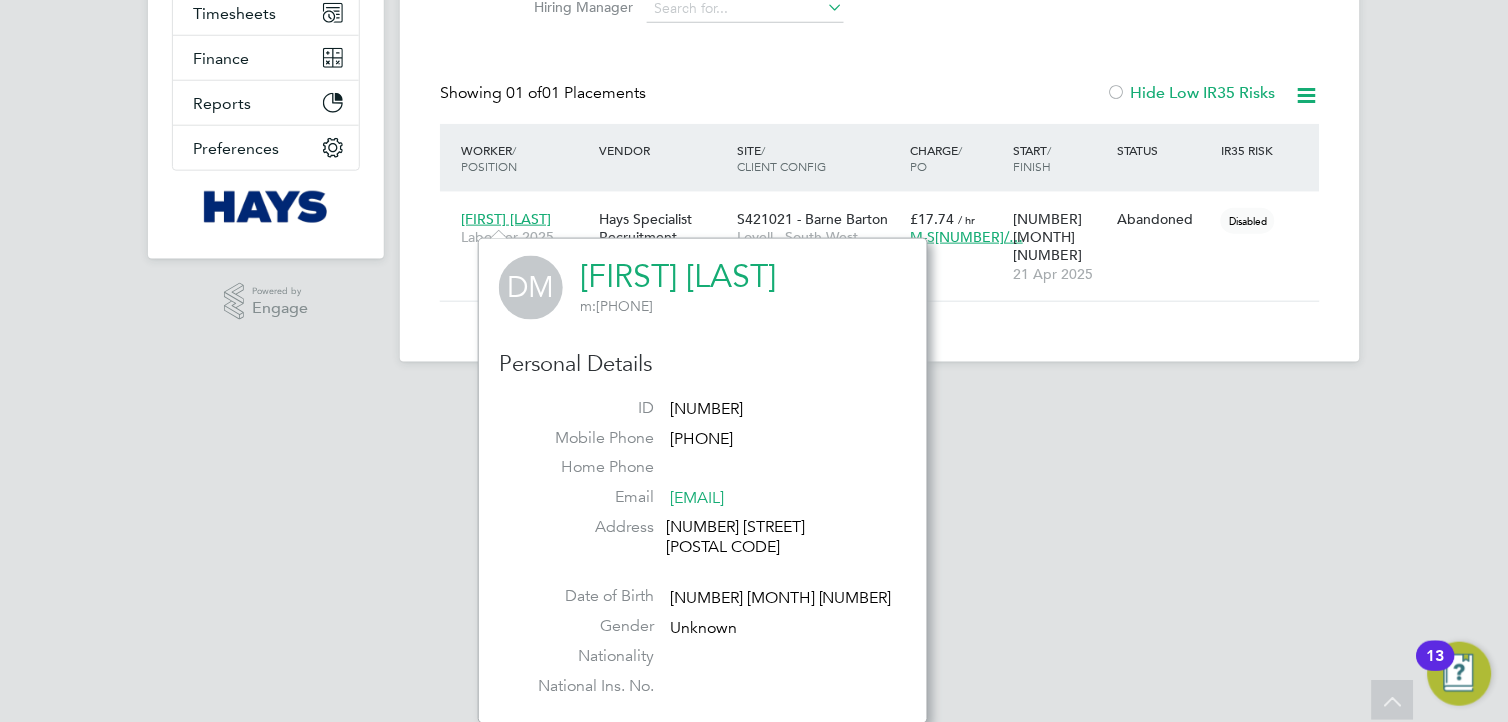 click on "[NUMBER] [STREET] [POSTAL CODE]" 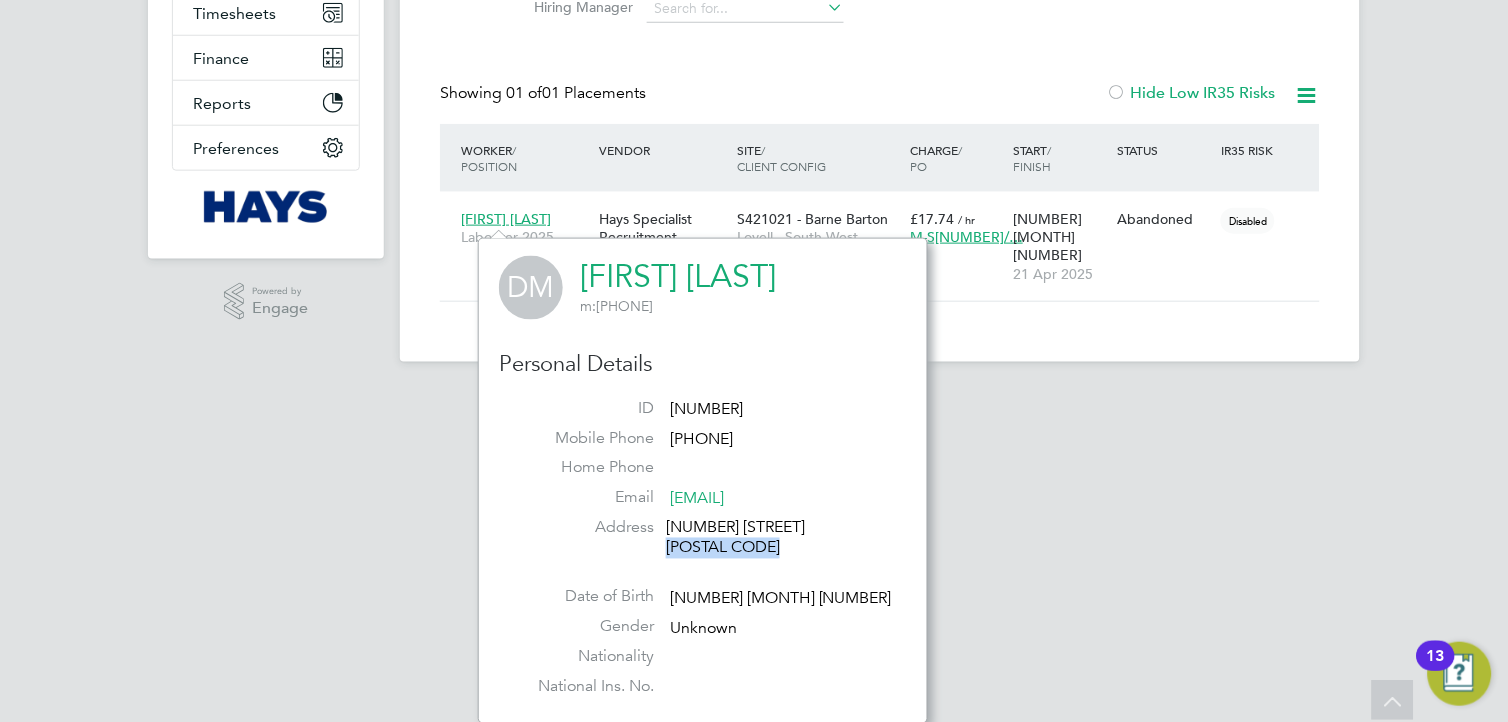 click on "[NUMBER] [STREET] [POSTAL CODE]" 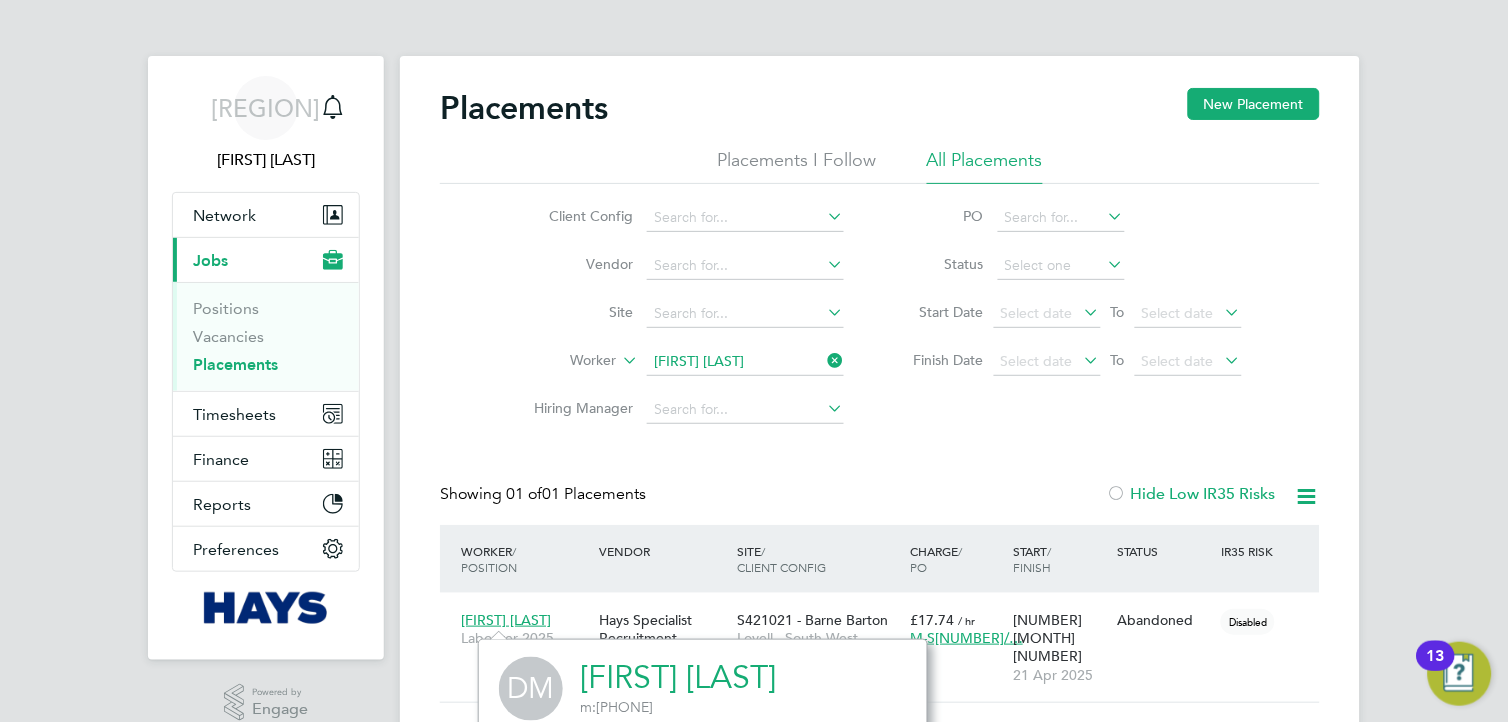 drag, startPoint x: 832, startPoint y: 365, endPoint x: 772, endPoint y: 358, distance: 60.40695 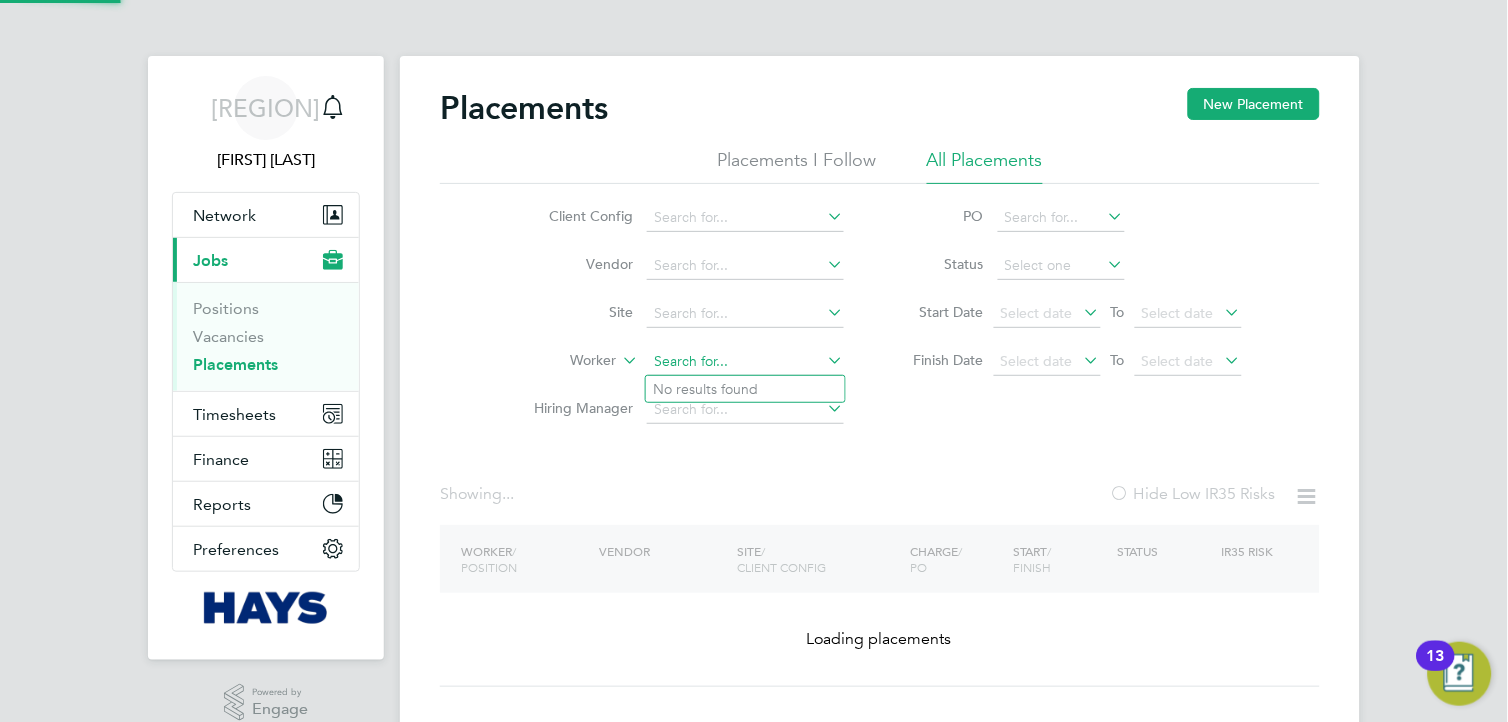 click 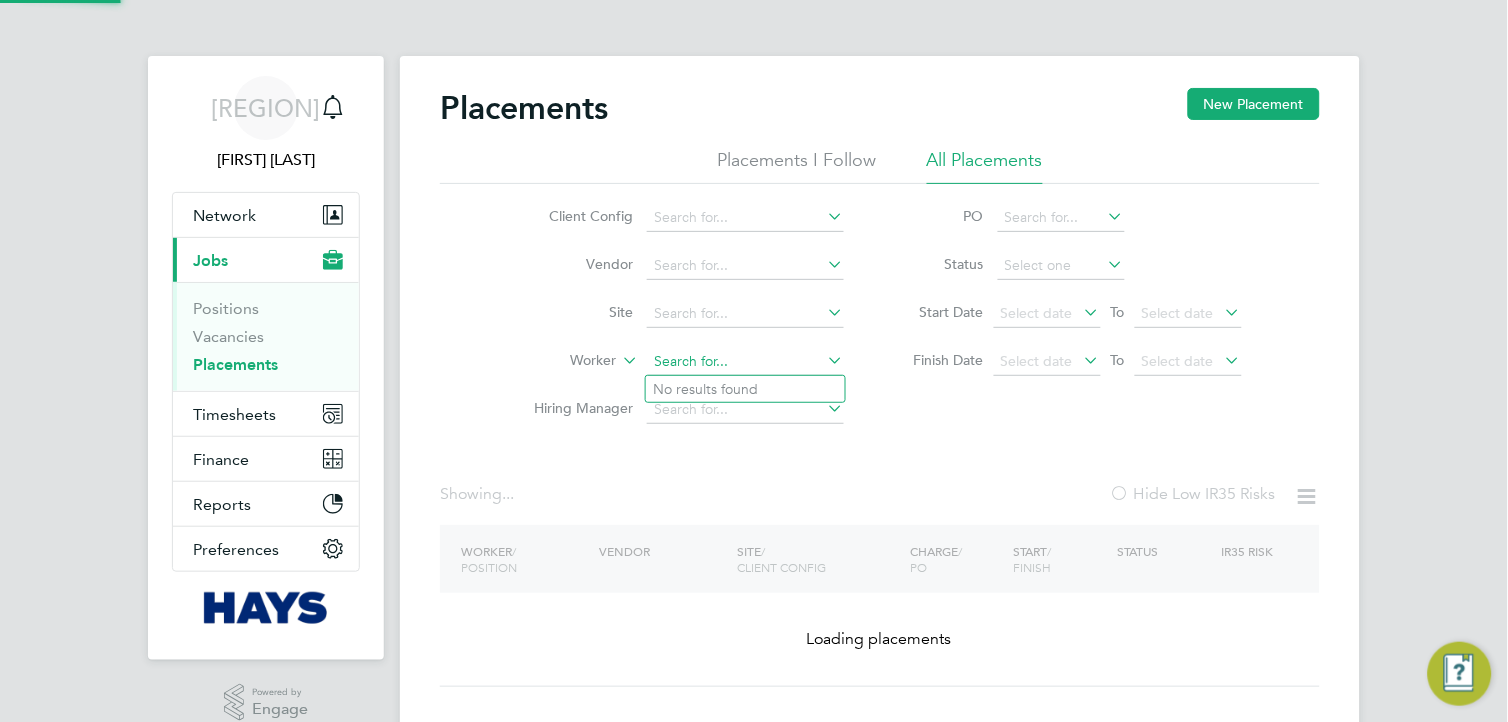 click 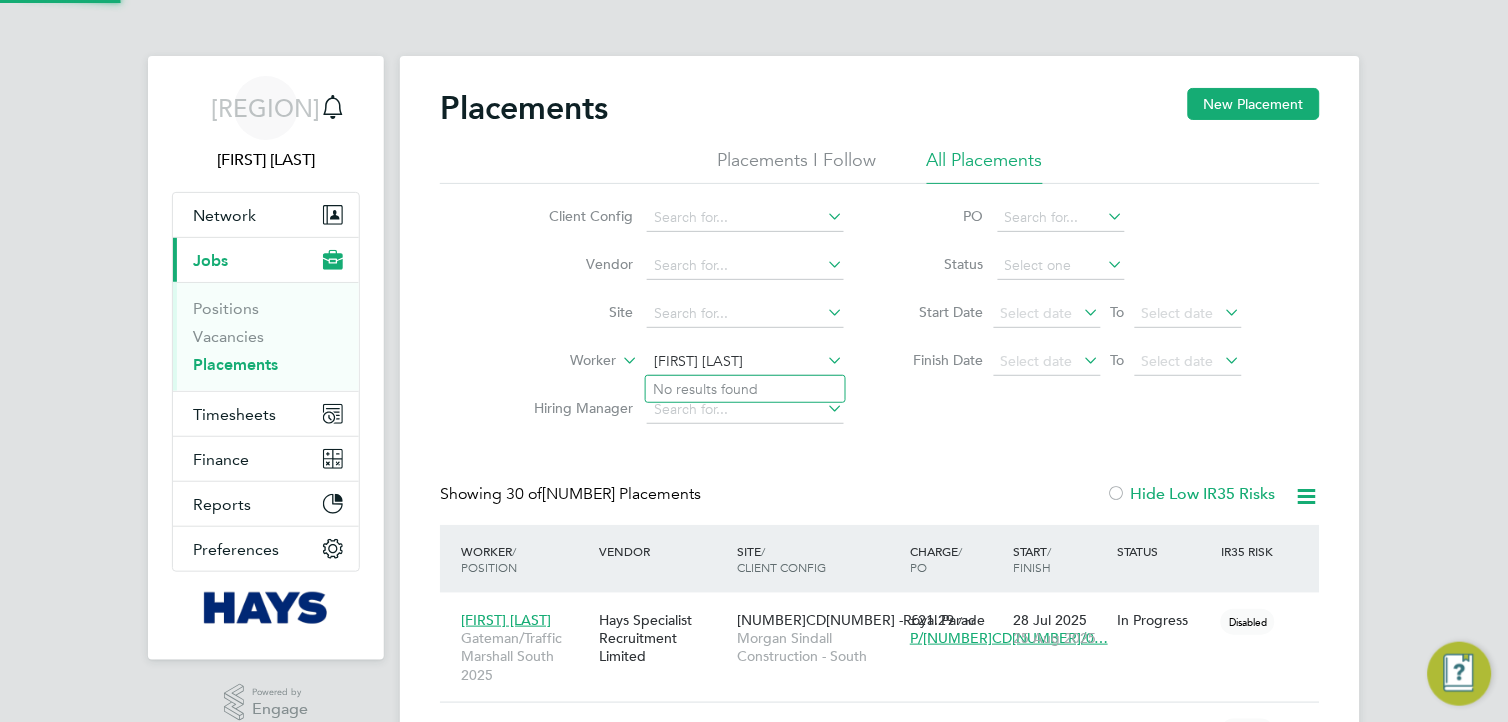 scroll, scrollTop: 11, scrollLeft: 10, axis: both 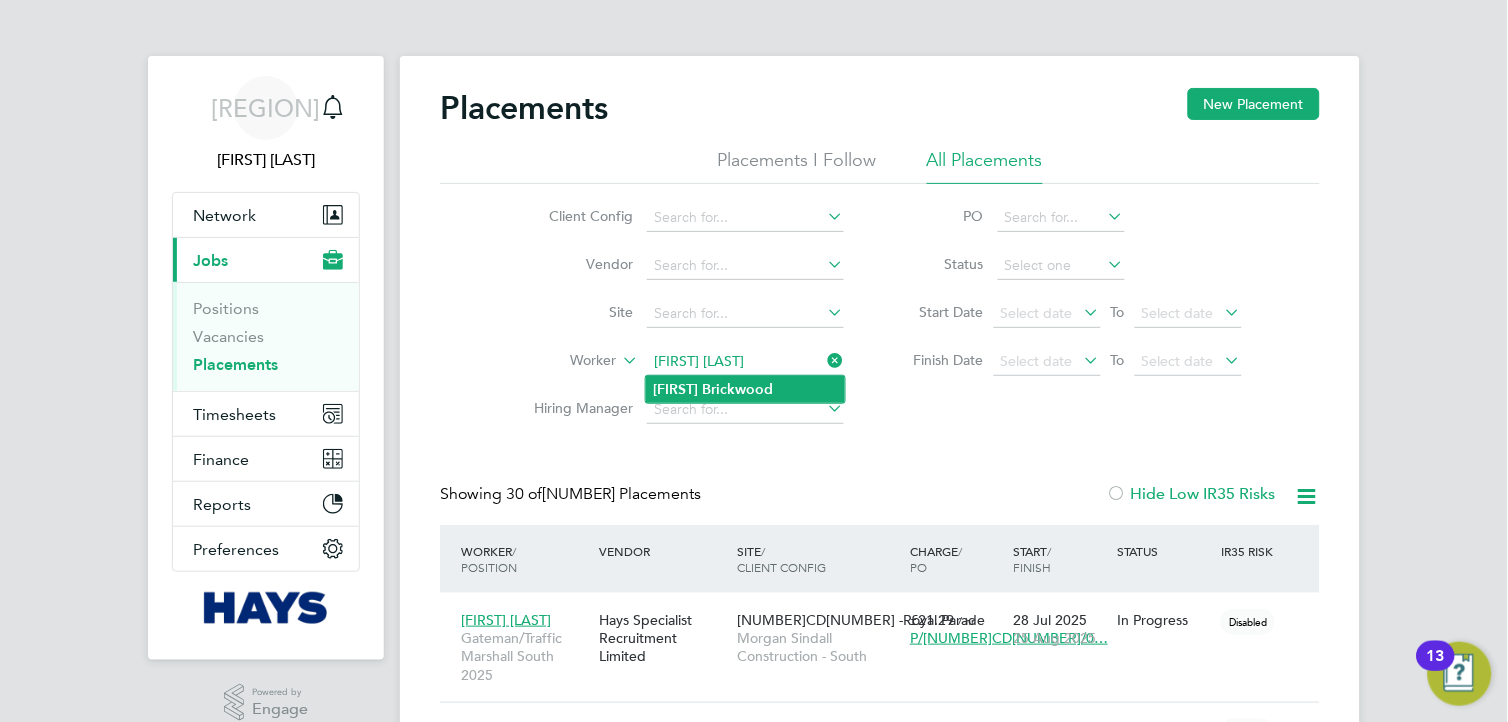 type on "[FIRST] [LAST]" 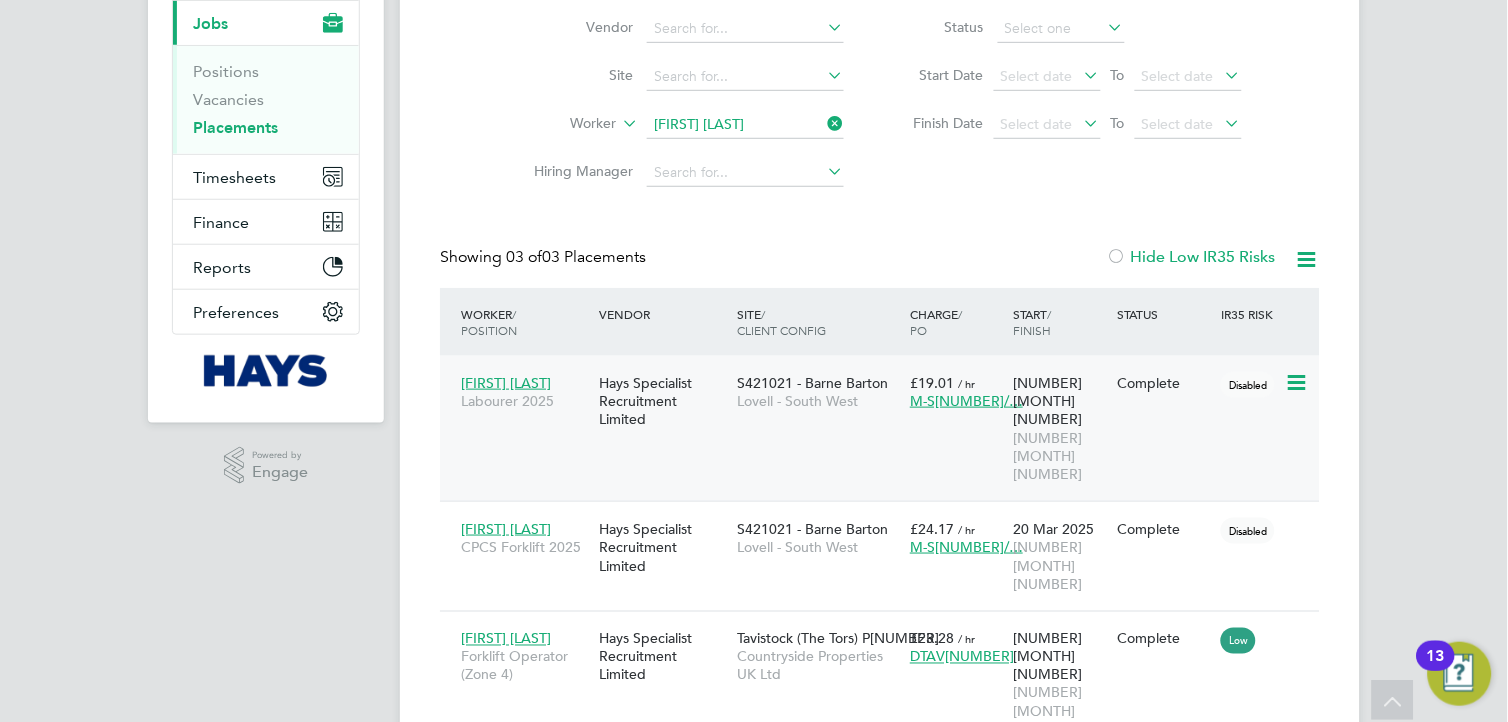 click on "[FIRST] [LAST]" 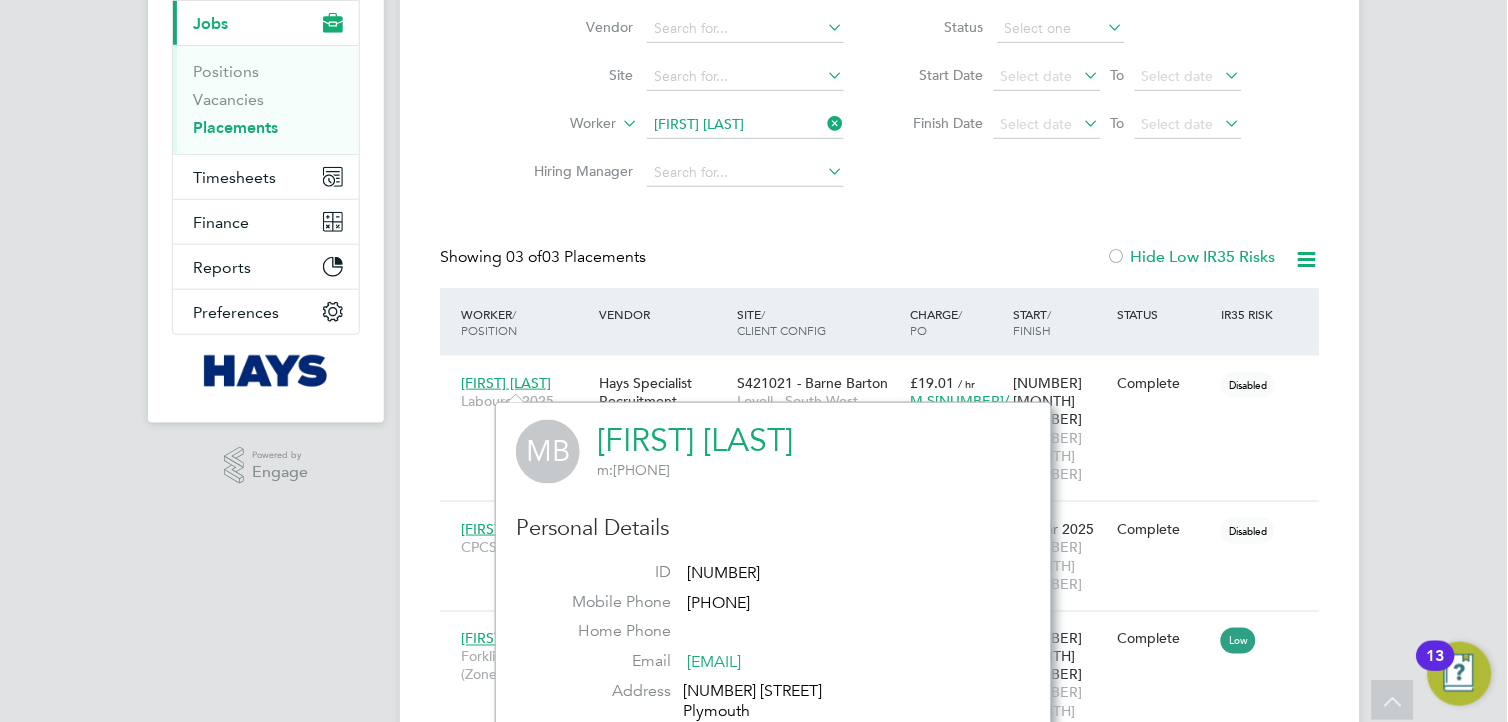 click on "[NUMBER]" 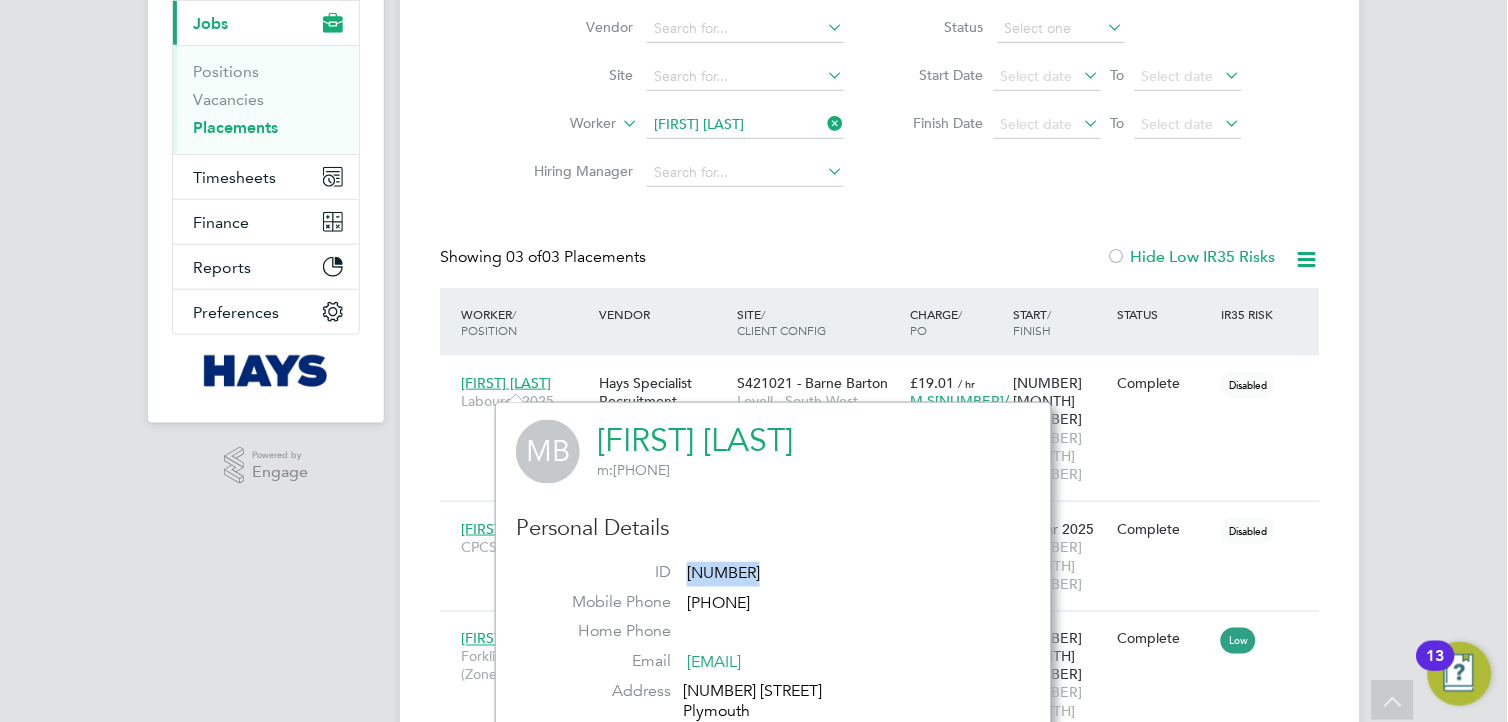 click on "[NUMBER]" 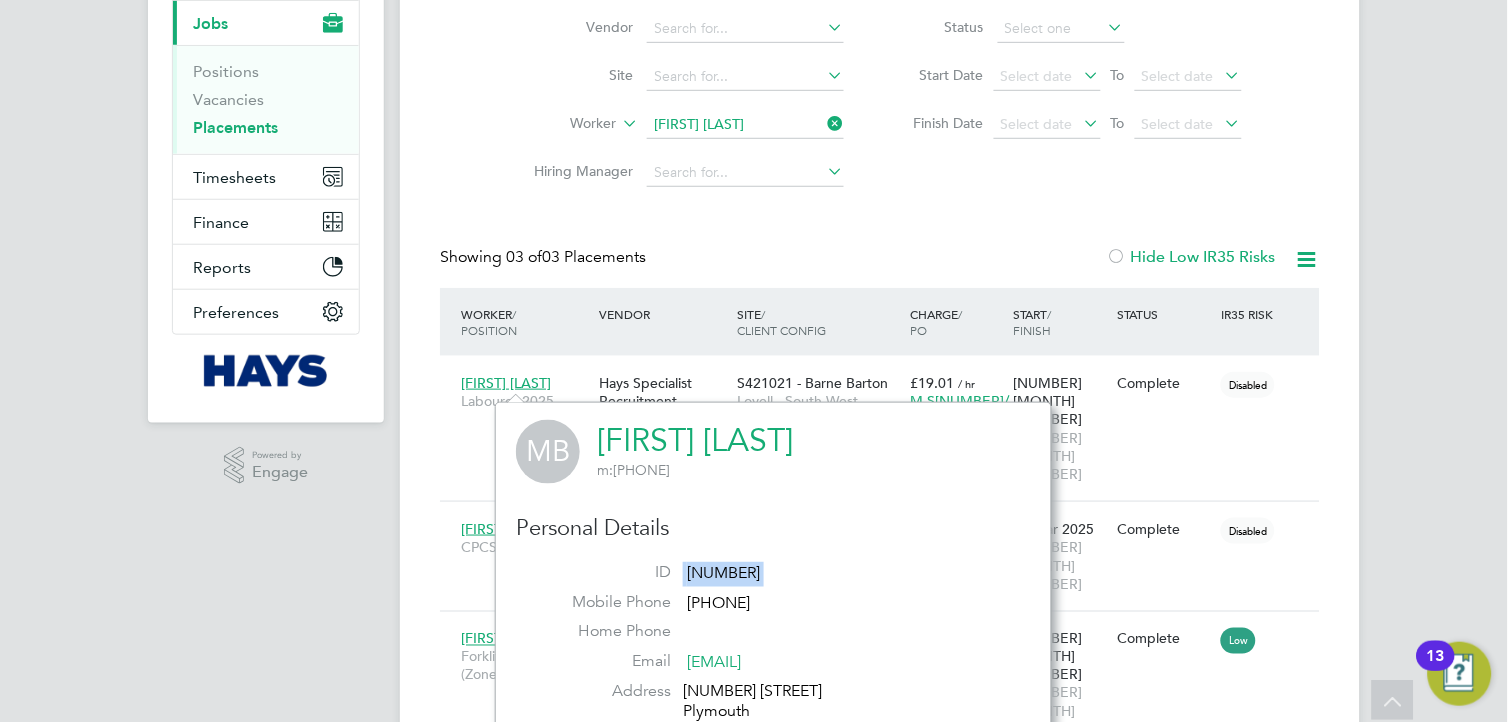click on "[NUMBER]" 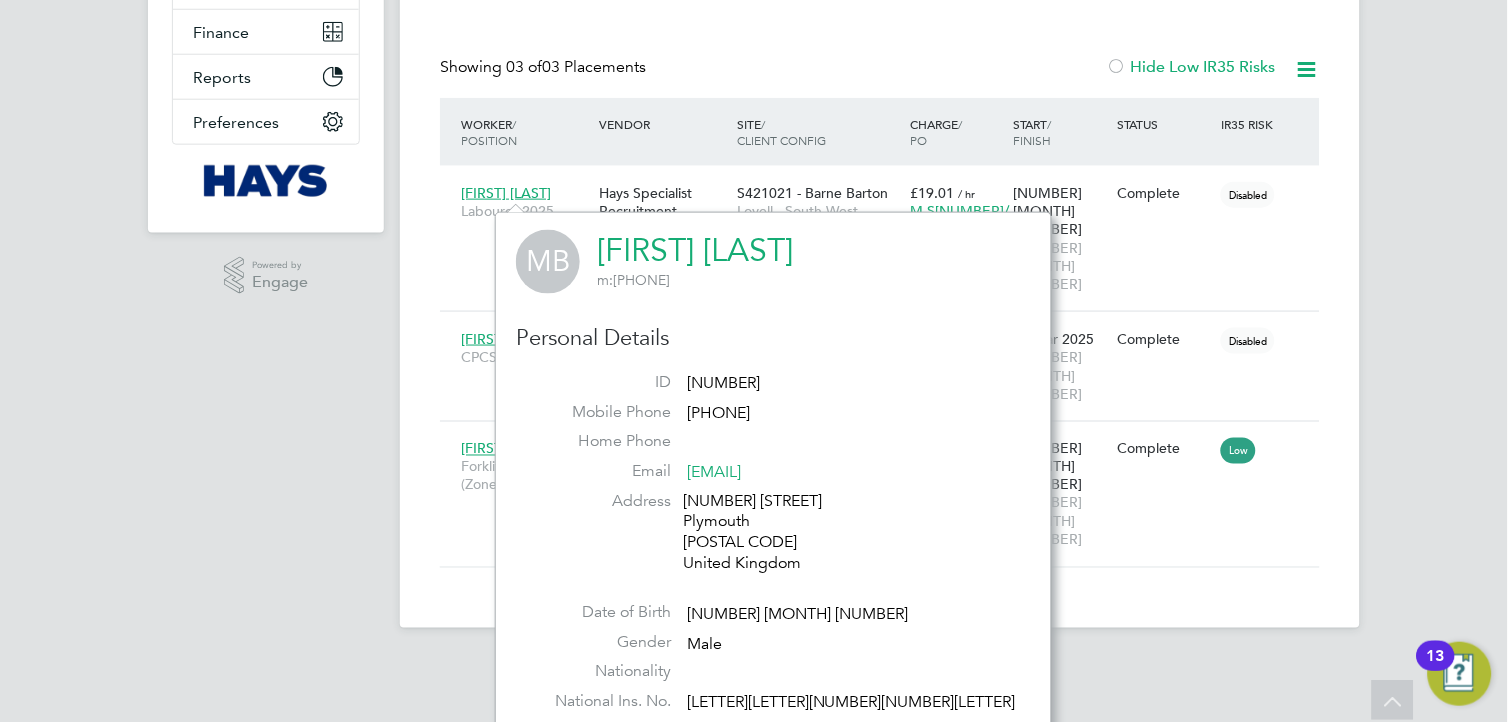click on "[NUMBER] [STREET] [CITY] [POSTAL CODE] United Kingdom" 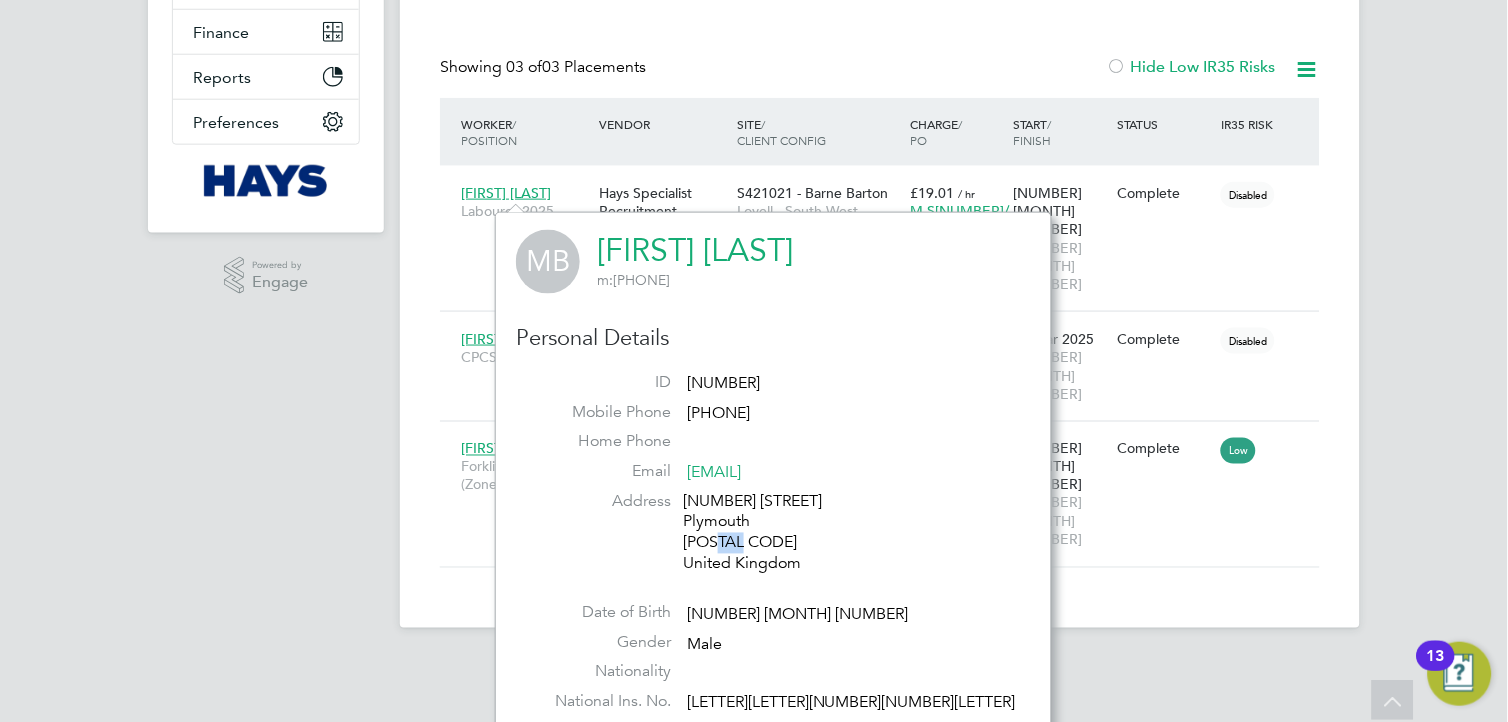 click on "[NUMBER] [STREET] [CITY] [POSTAL CODE] United Kingdom" 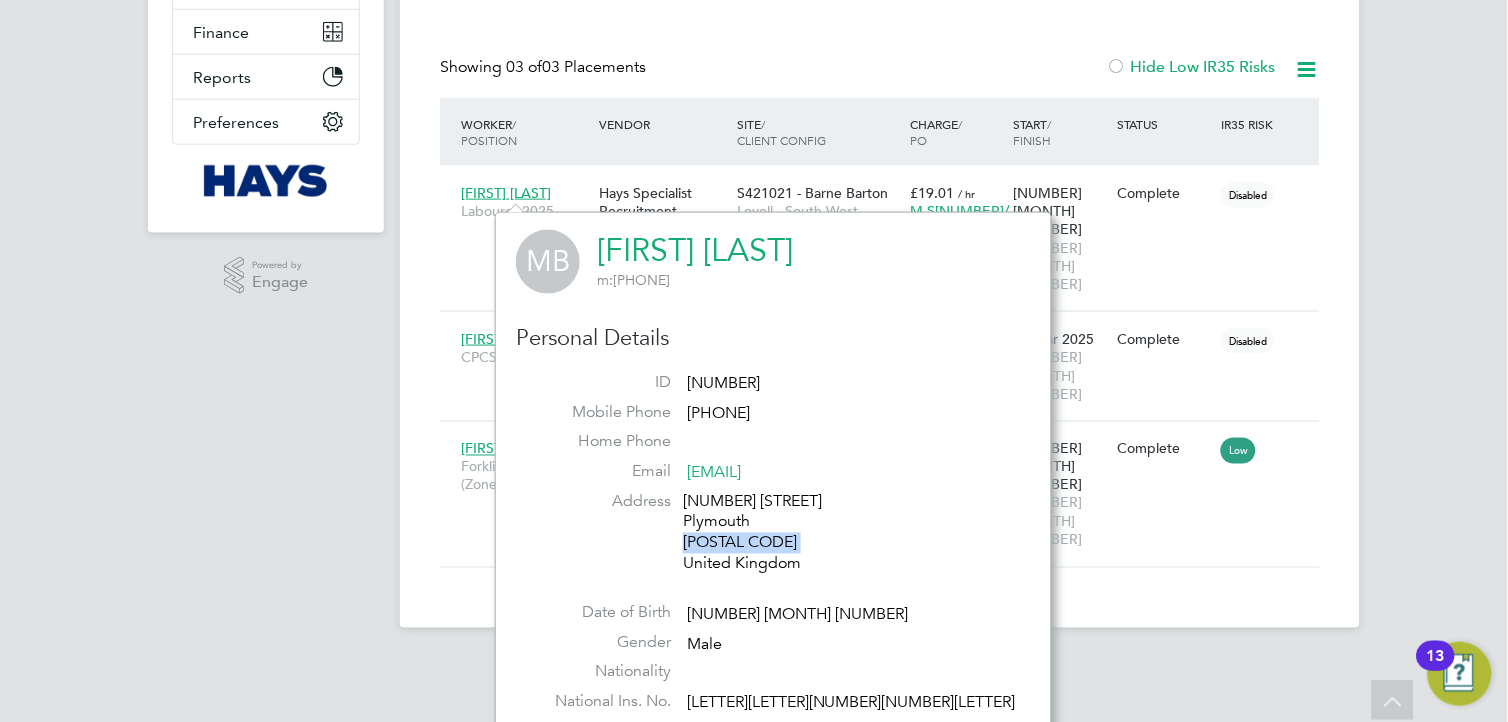 click on "[NUMBER] [STREET] [CITY] [POSTAL CODE] United Kingdom" 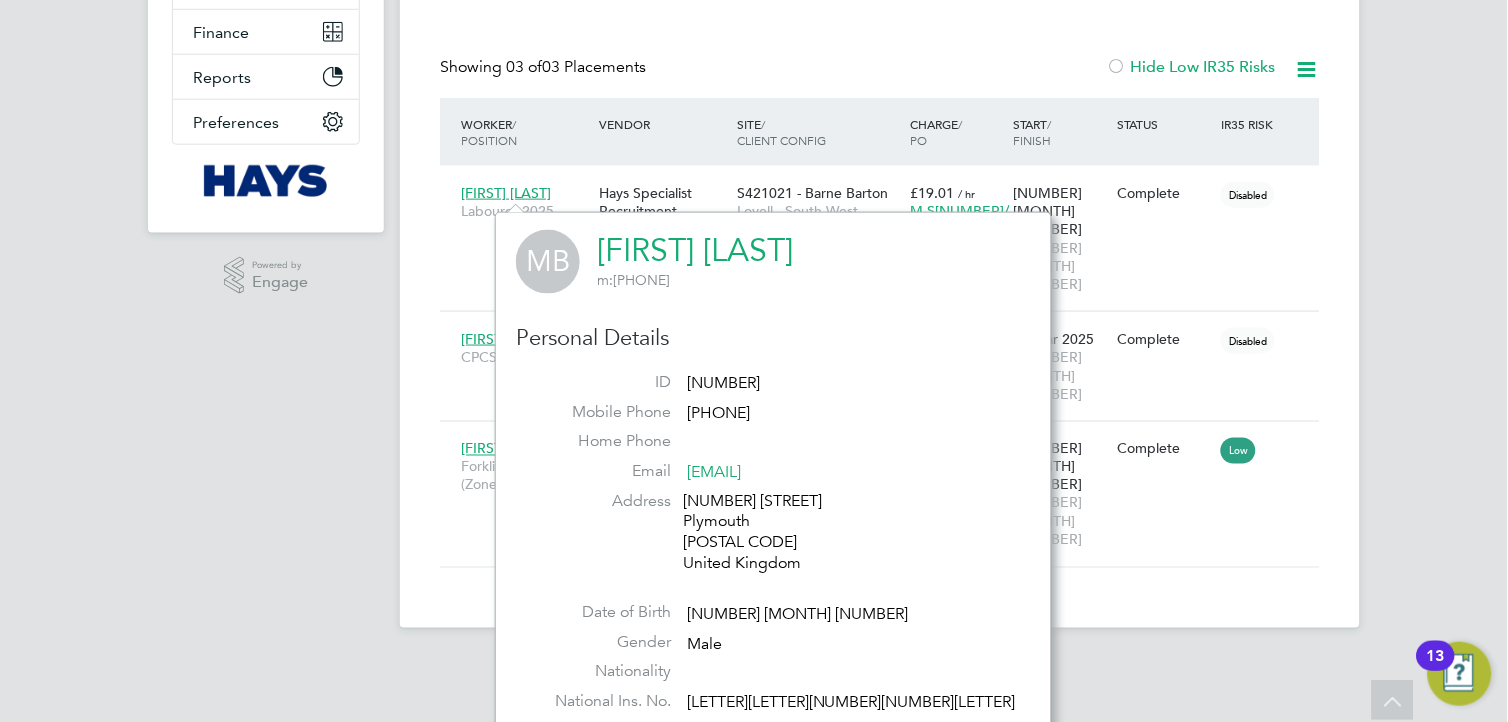click on "[NUMBER]" 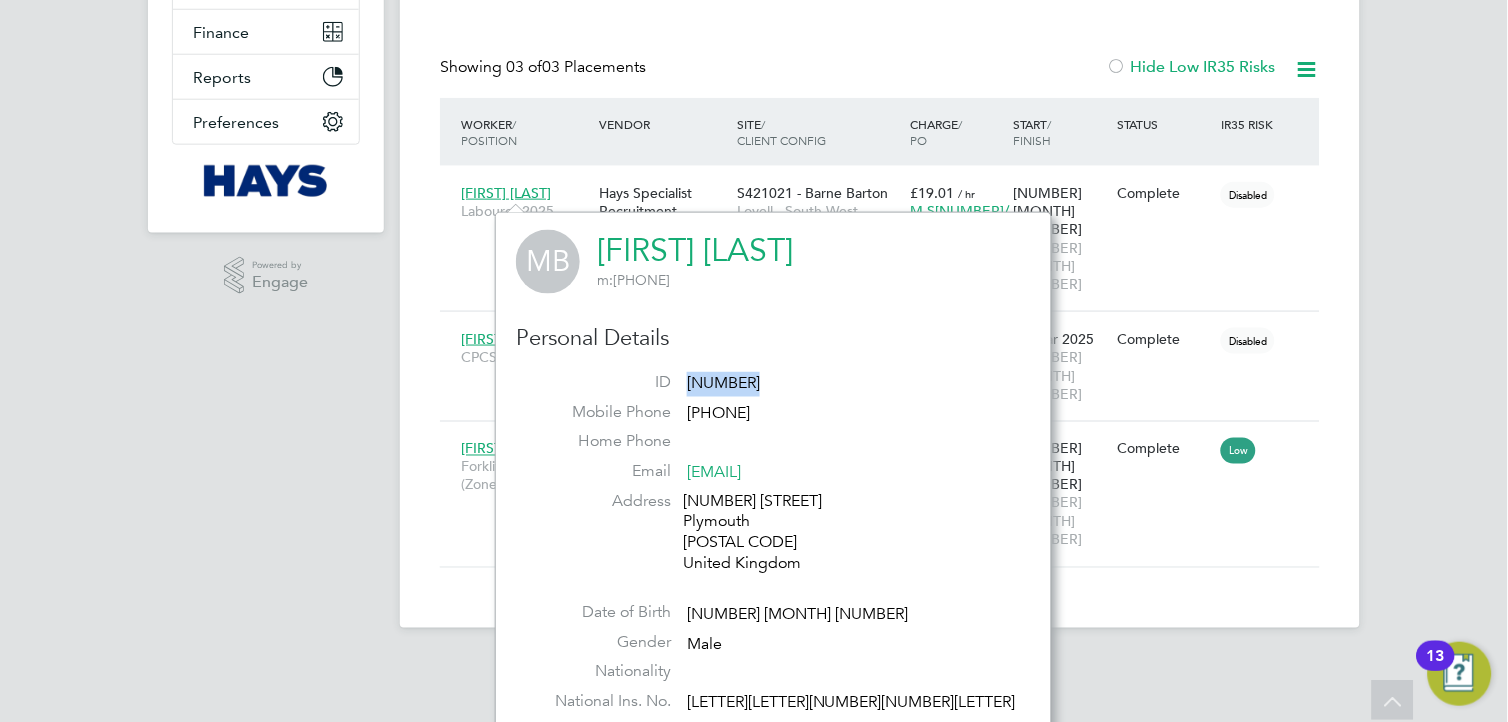 click on "[NUMBER]" 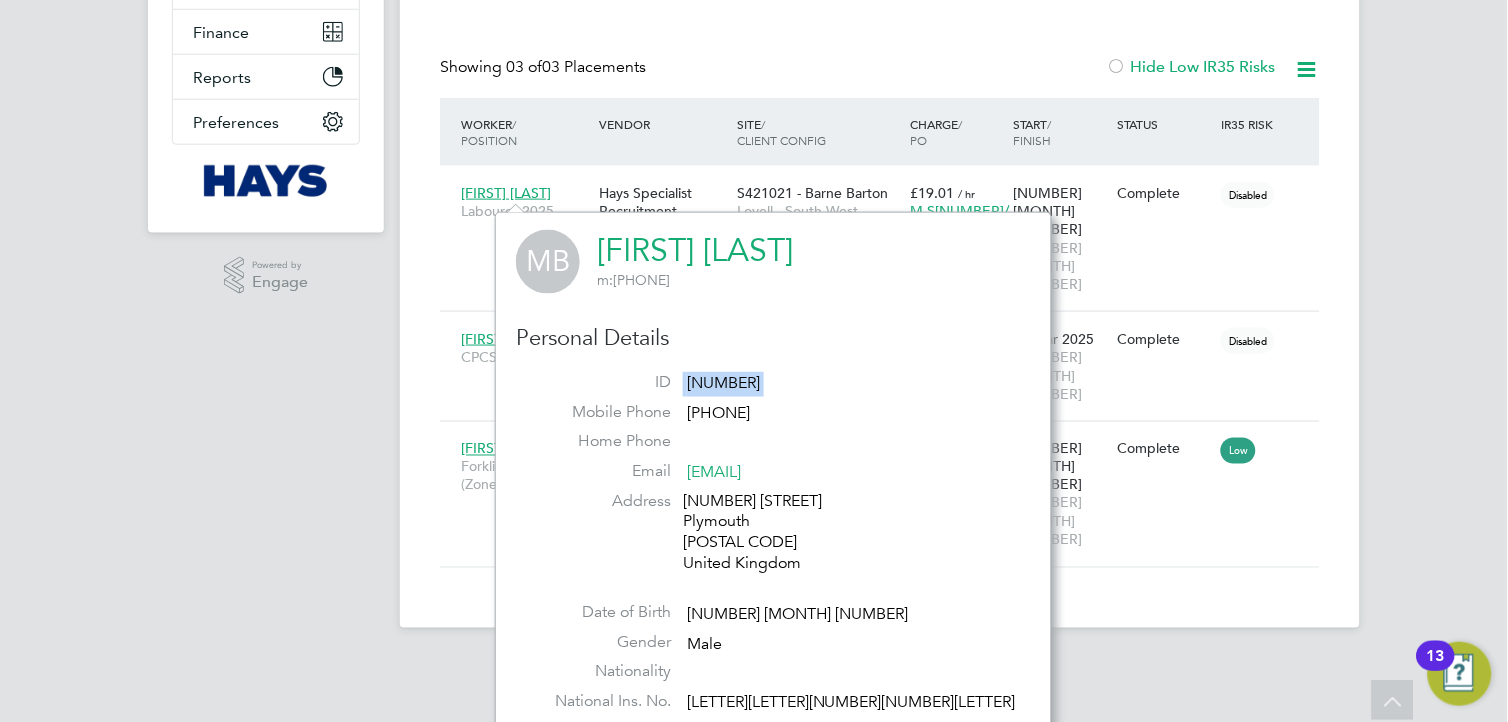 click on "[NUMBER]" 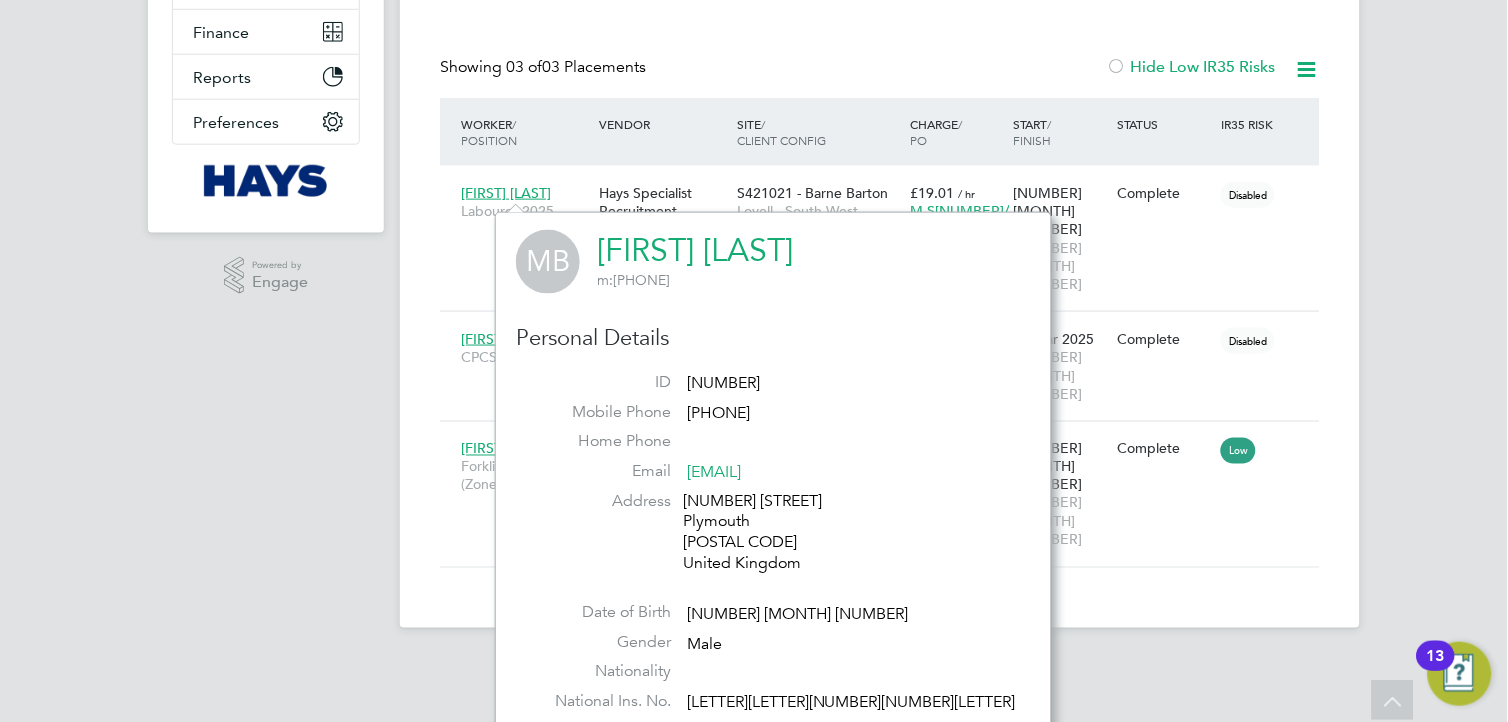 click on "[NUMBER]" 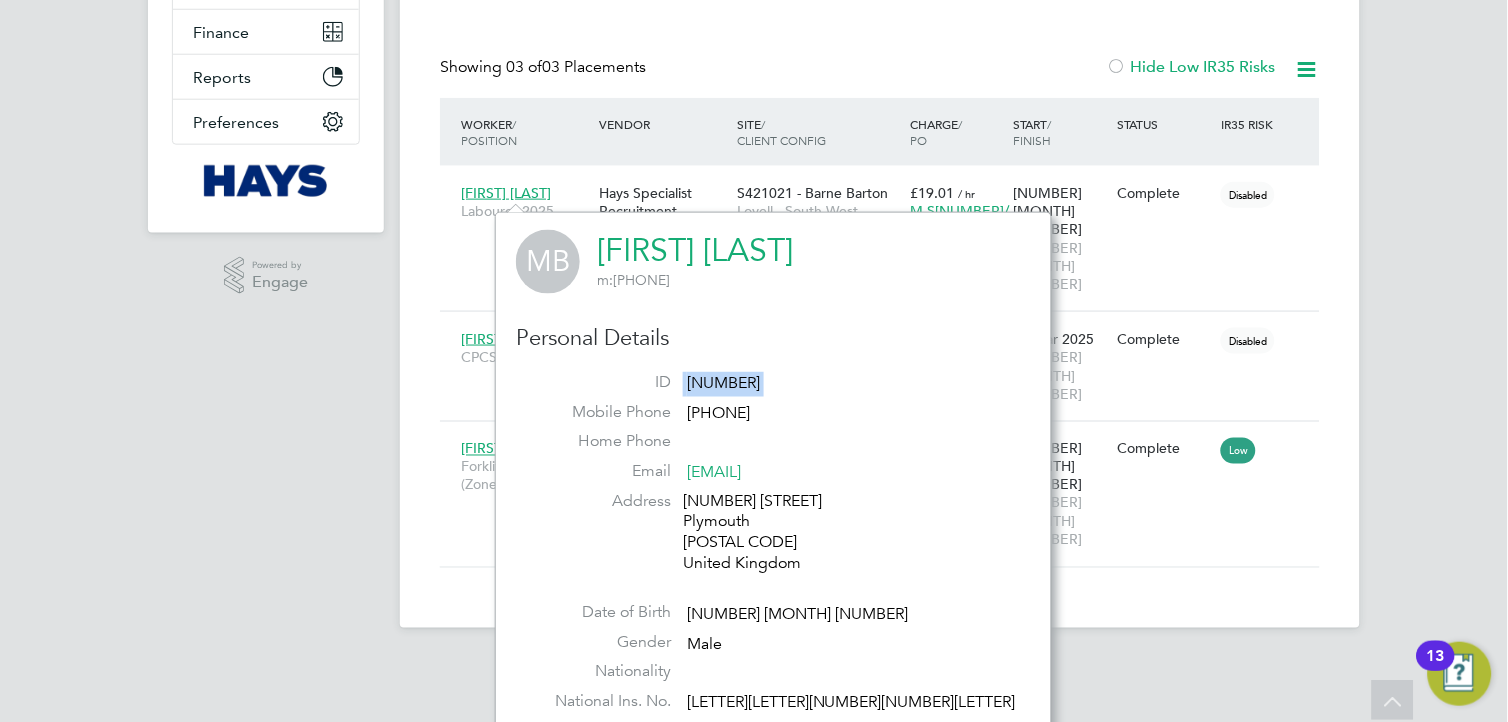 click on "[NUMBER]" 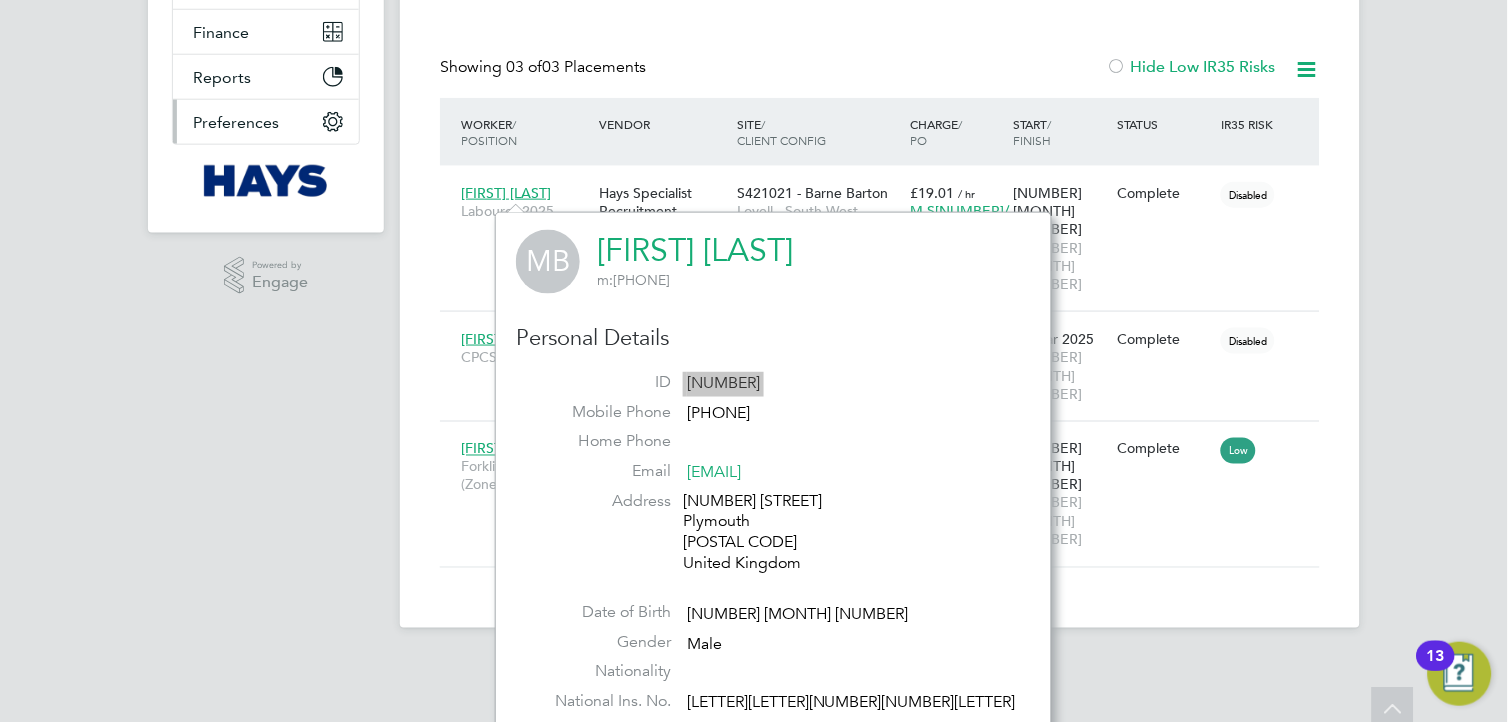 scroll, scrollTop: 0, scrollLeft: 0, axis: both 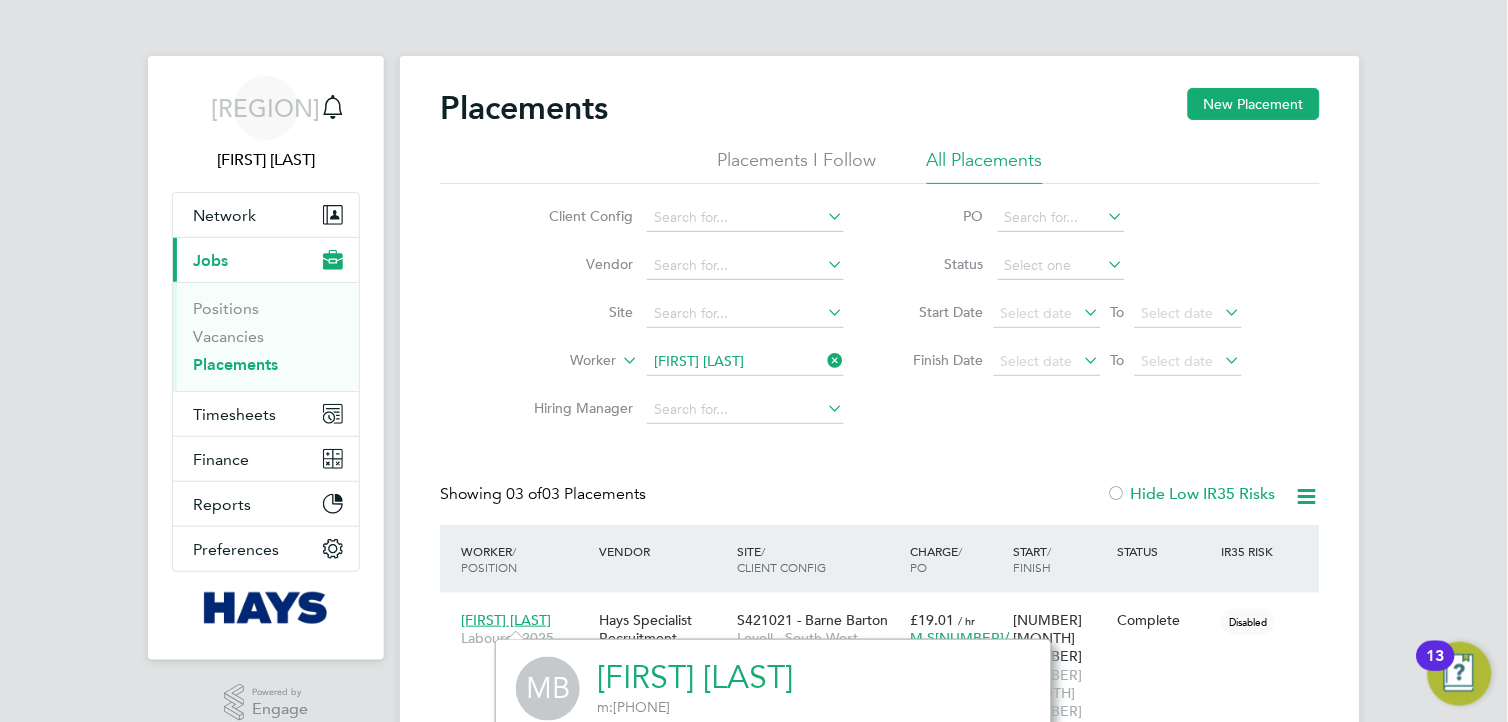 type 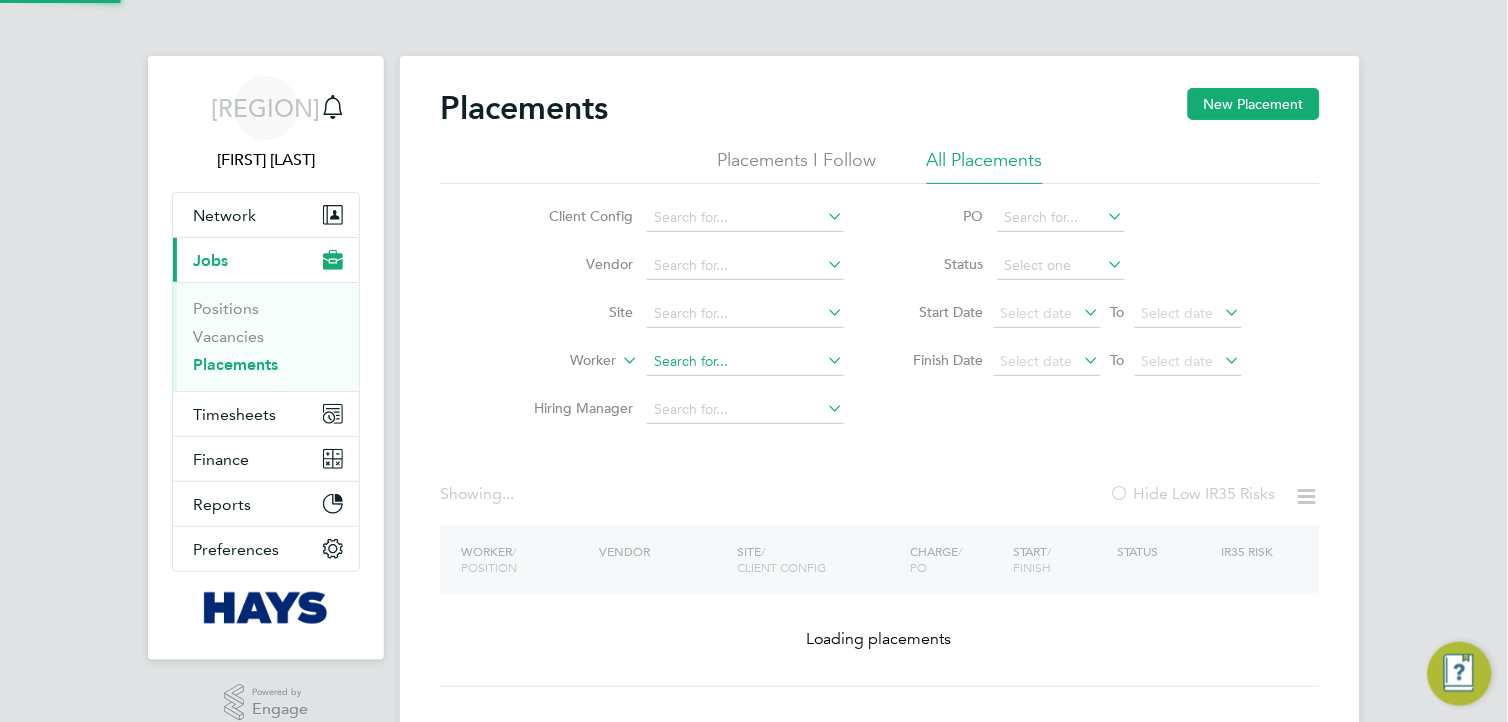 click 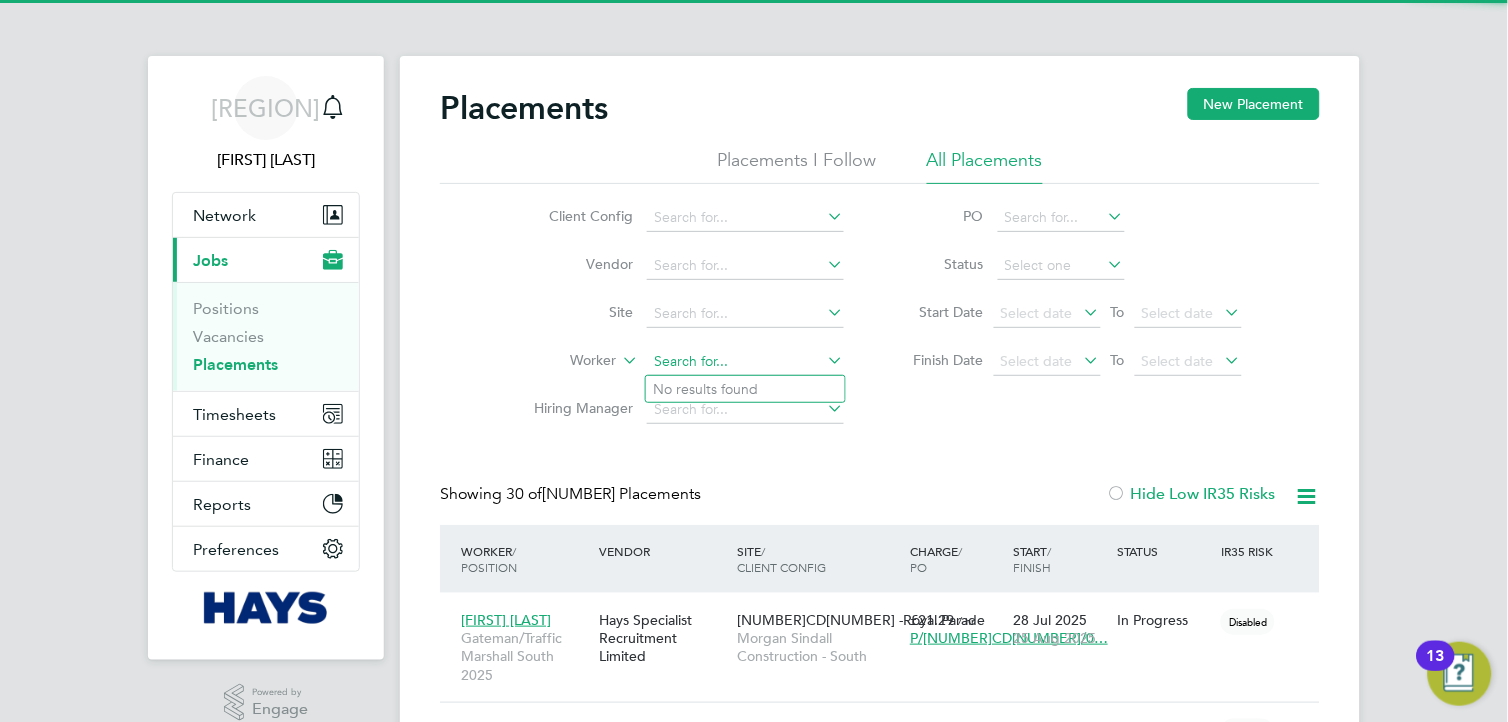 scroll, scrollTop: 11, scrollLeft: 10, axis: both 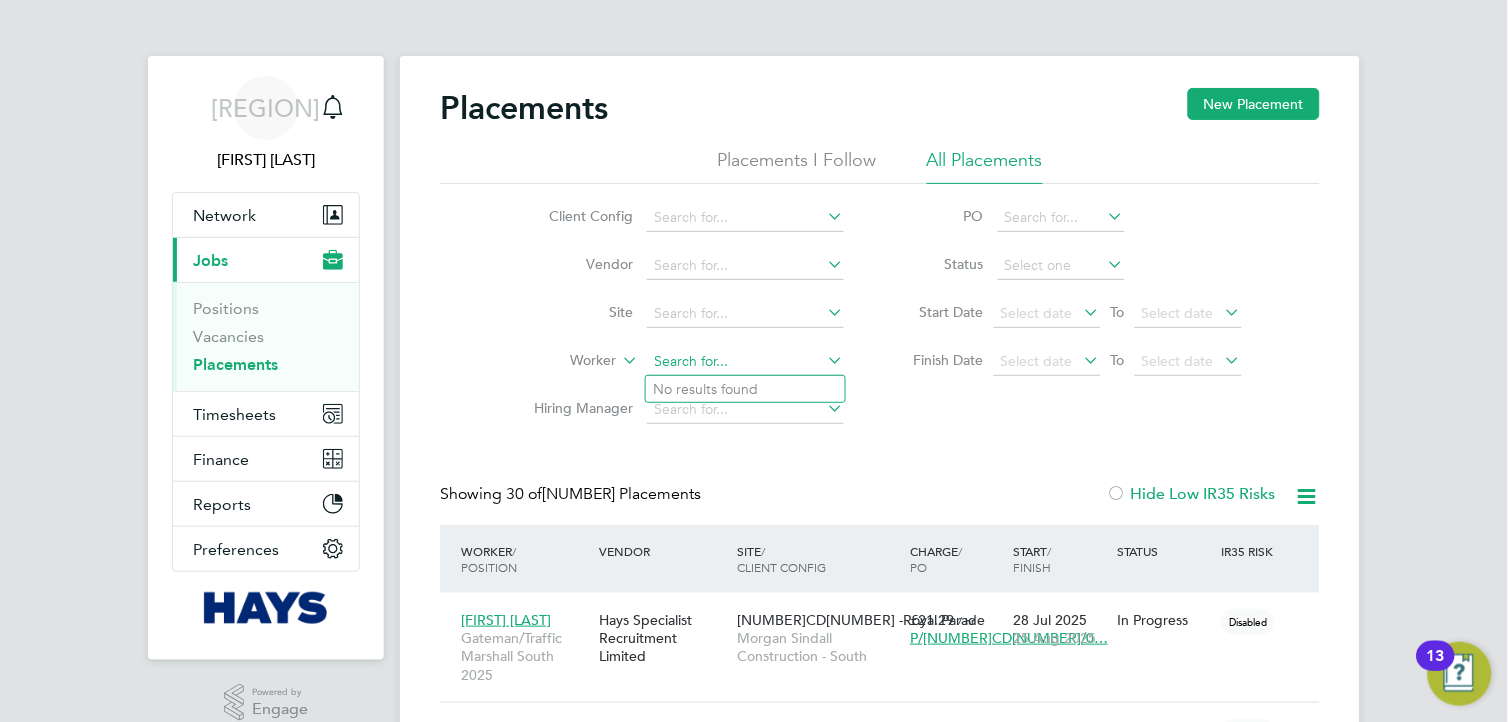 paste on "[FIRST] [LAST]" 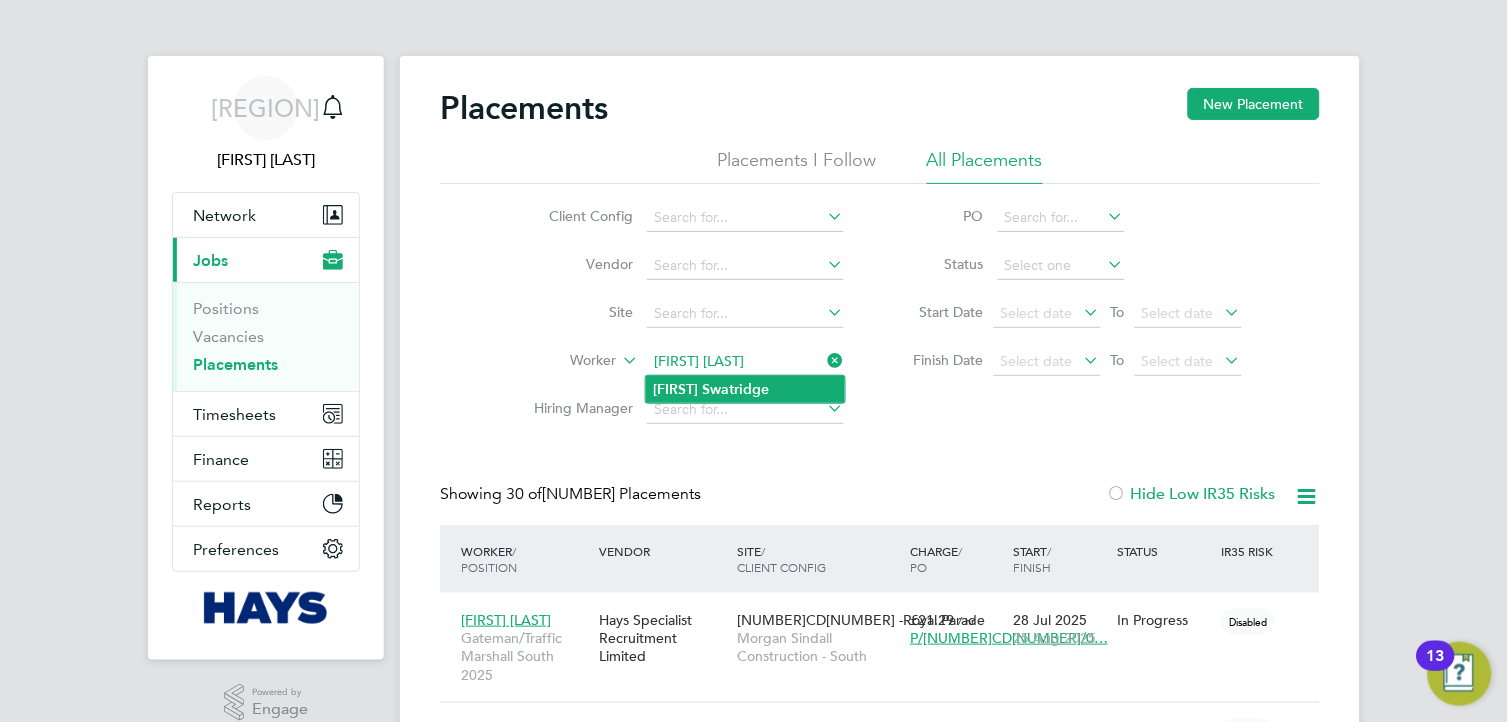 type on "[FIRST] [LAST]" 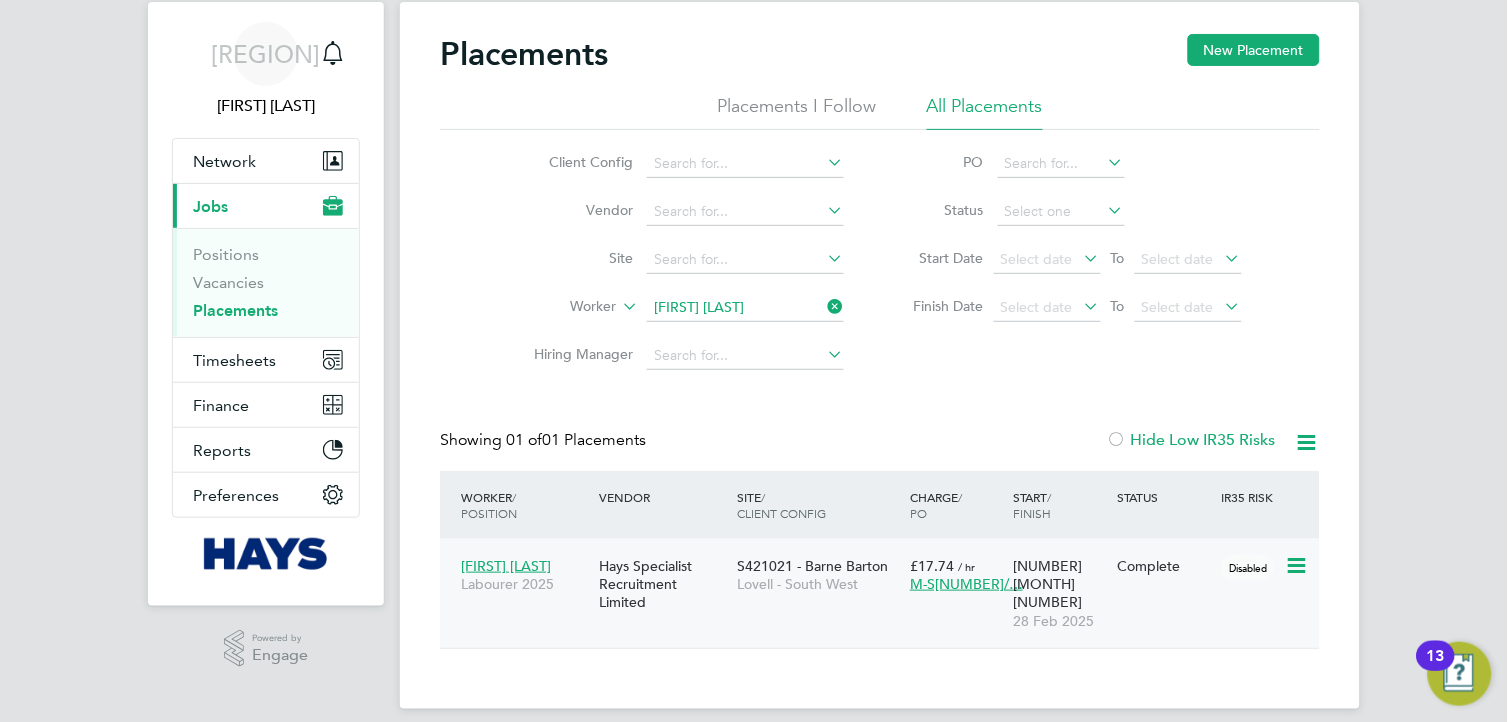 click on "[FIRST] [LAST]" 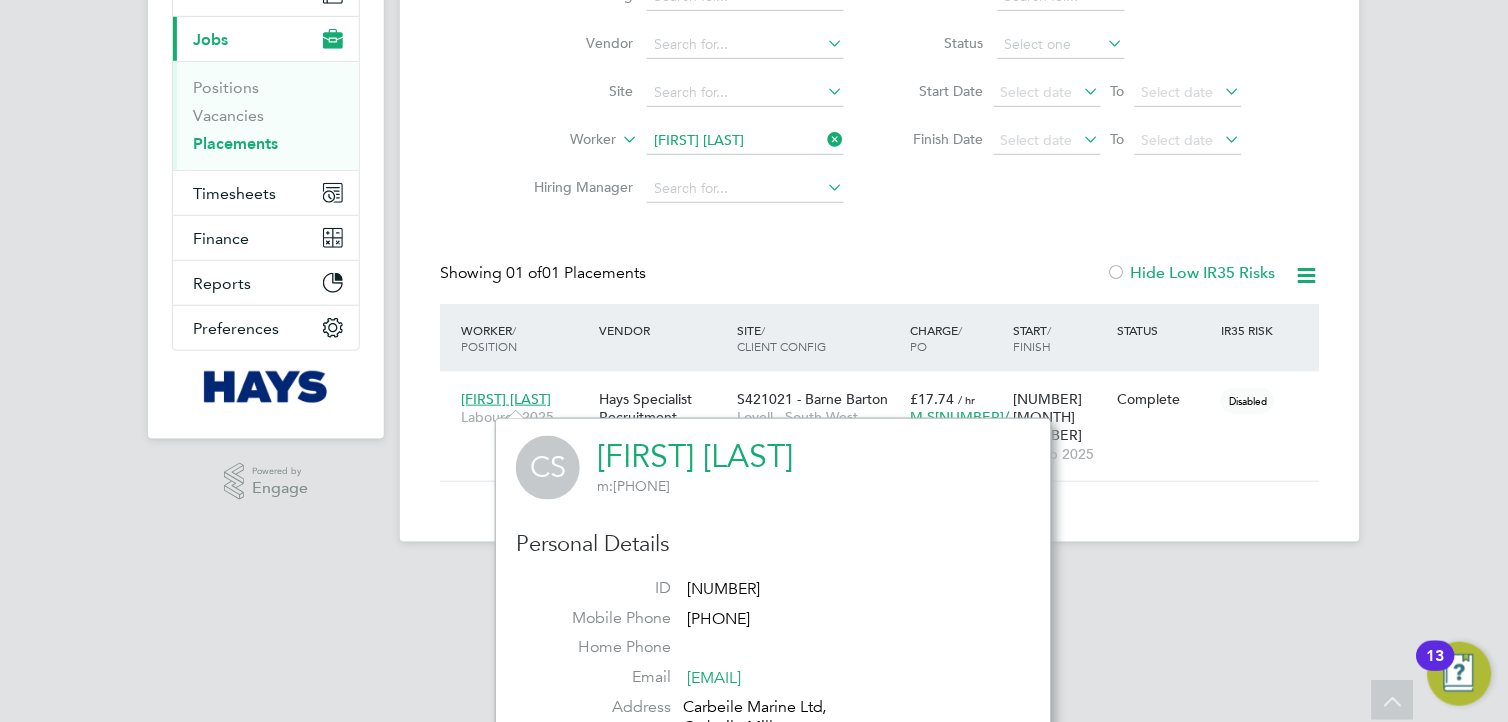 click on "[NUMBER]" 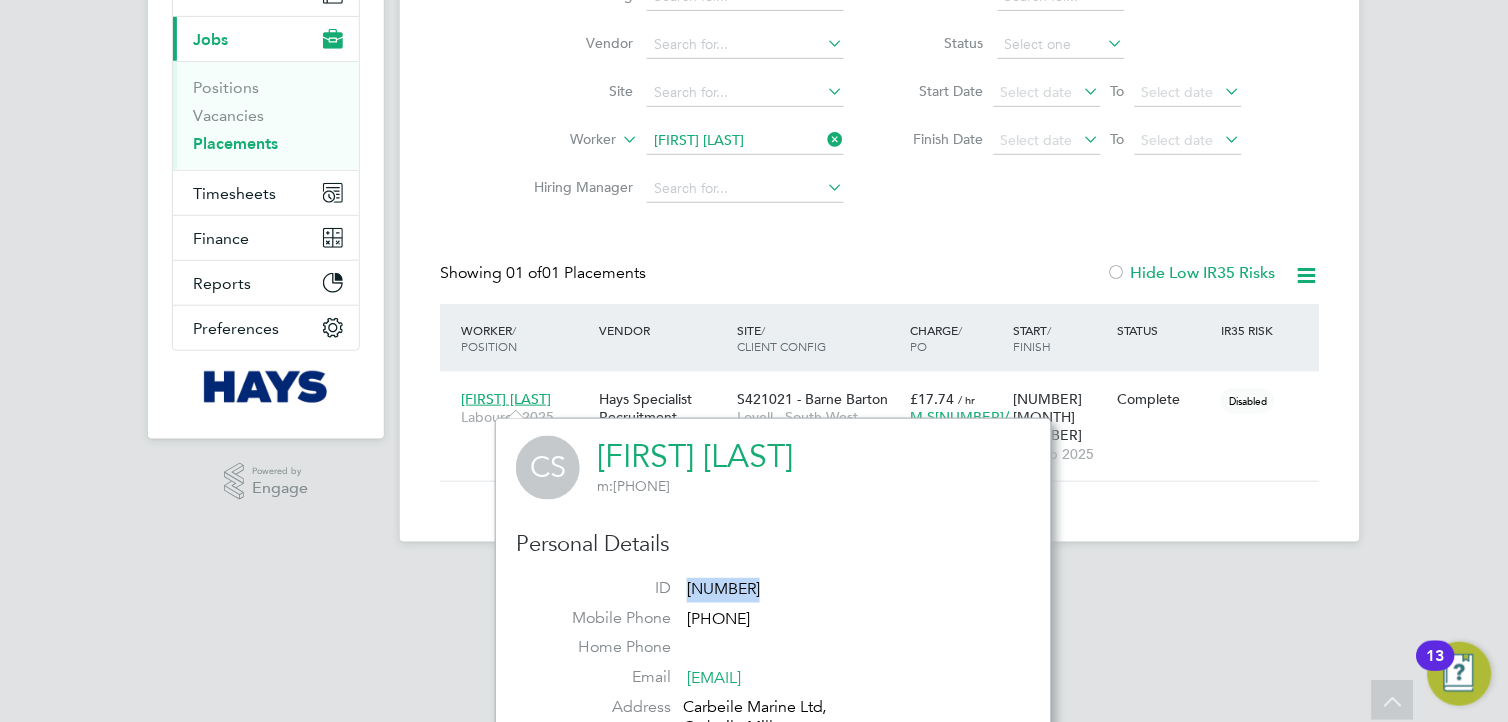 click on "[NUMBER]" 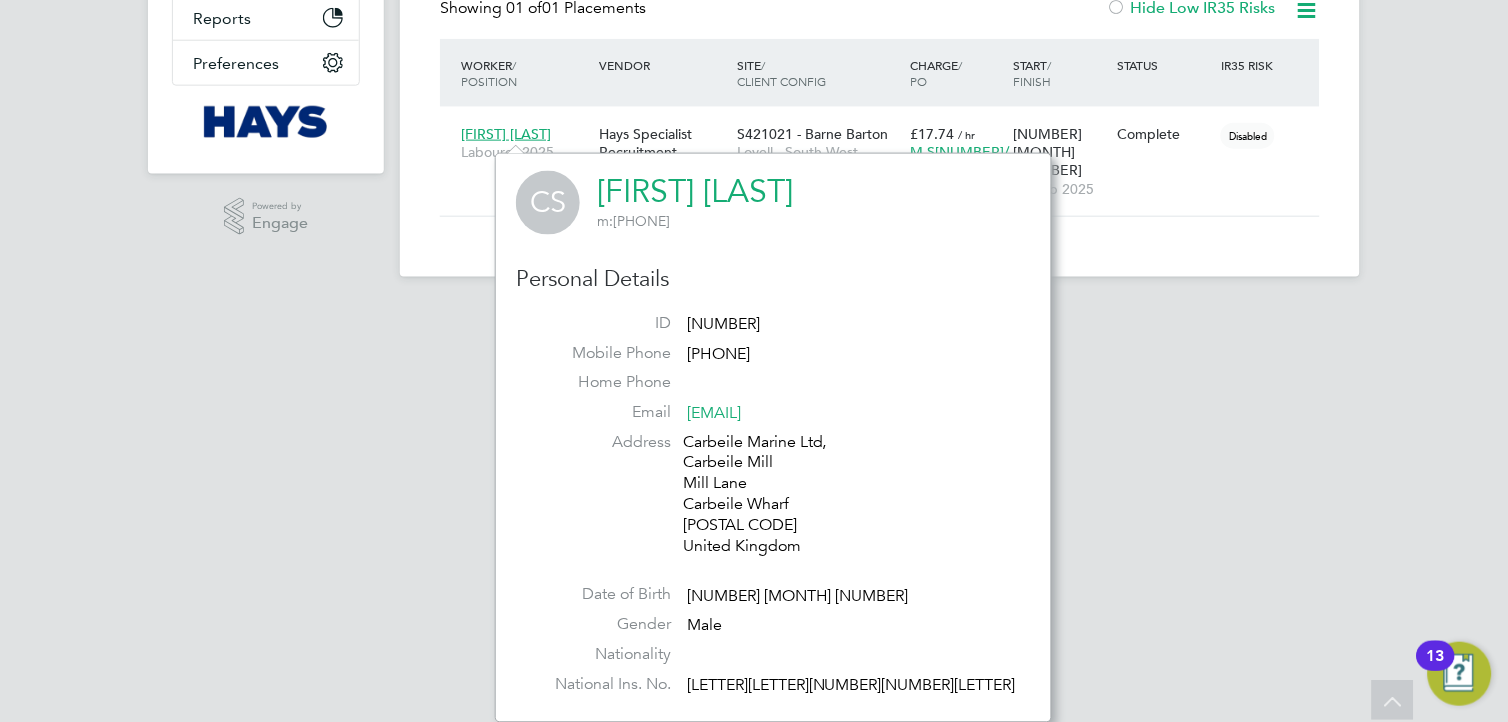 click on "Carbeile Marine Ltd, Carbeile Mill Mill Lane Carbeile Wharf [POSTAL CODE] United Kingdom" 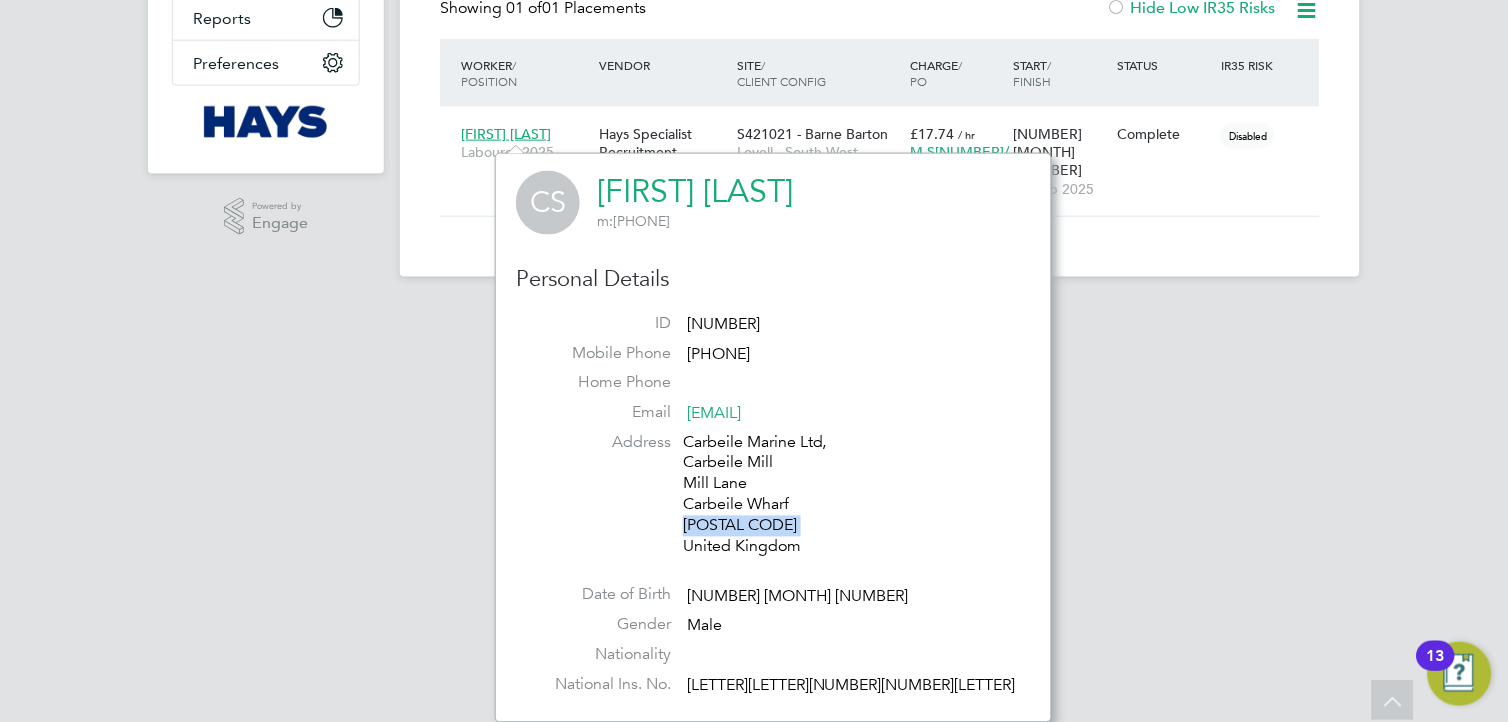 click on "Carbeile Marine Ltd, Carbeile Mill Mill Lane Carbeile Wharf [POSTAL CODE] United Kingdom" 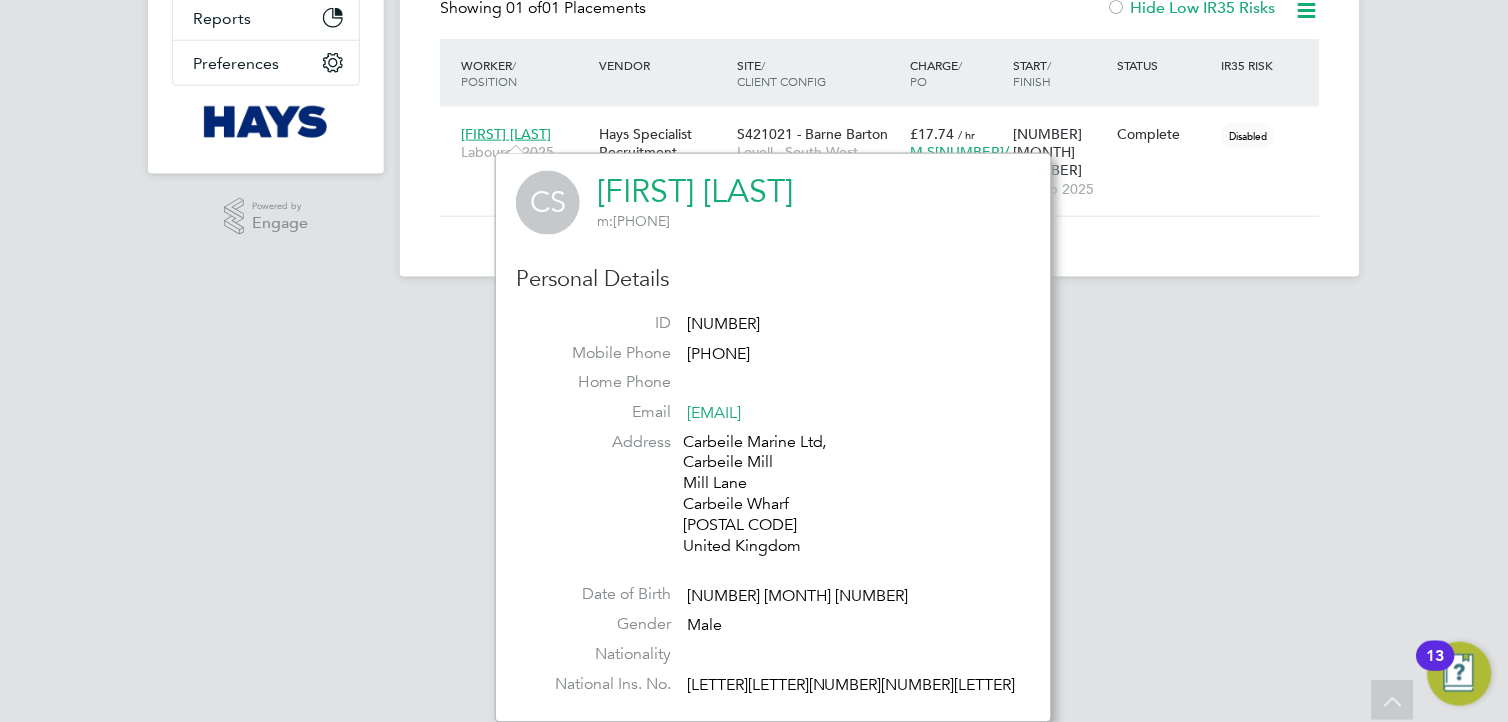 click on "[NUMBER]" 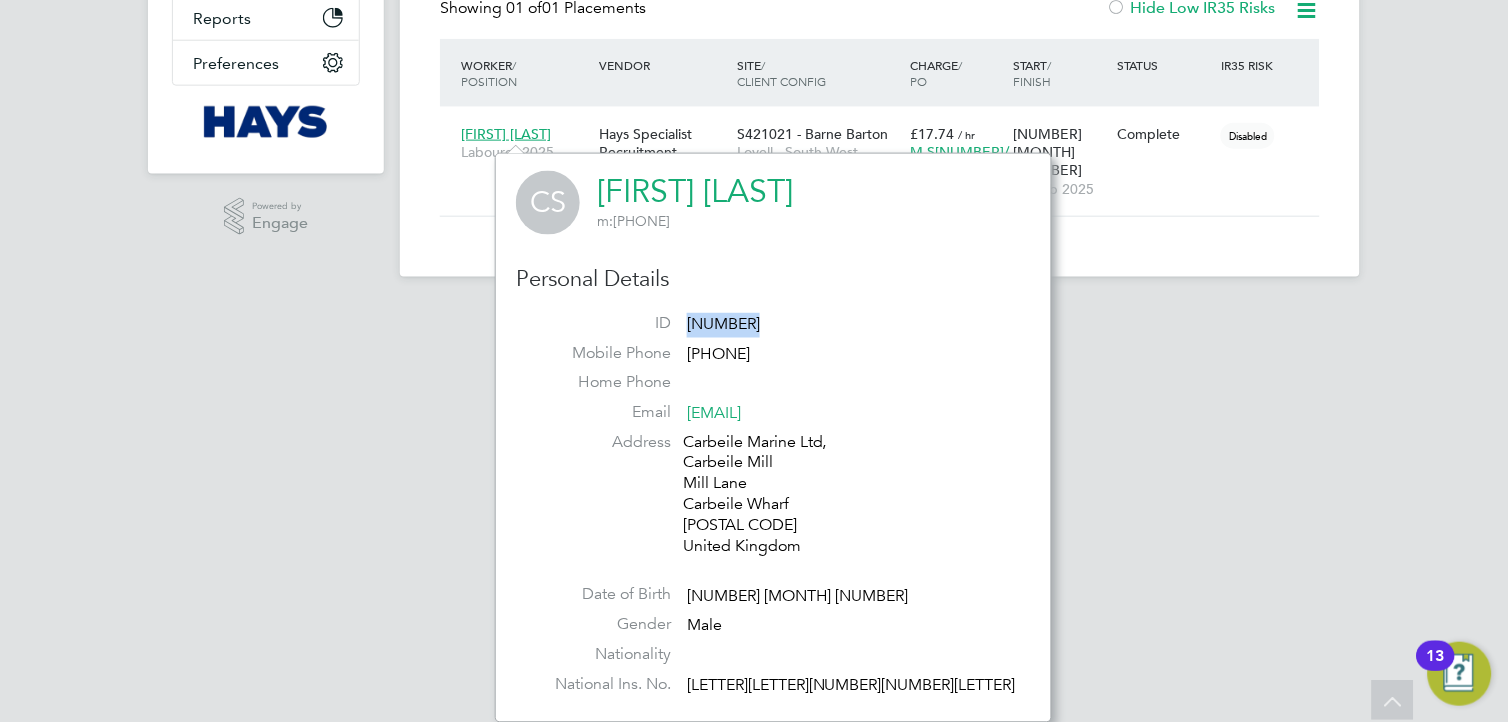 click on "[NUMBER]" 